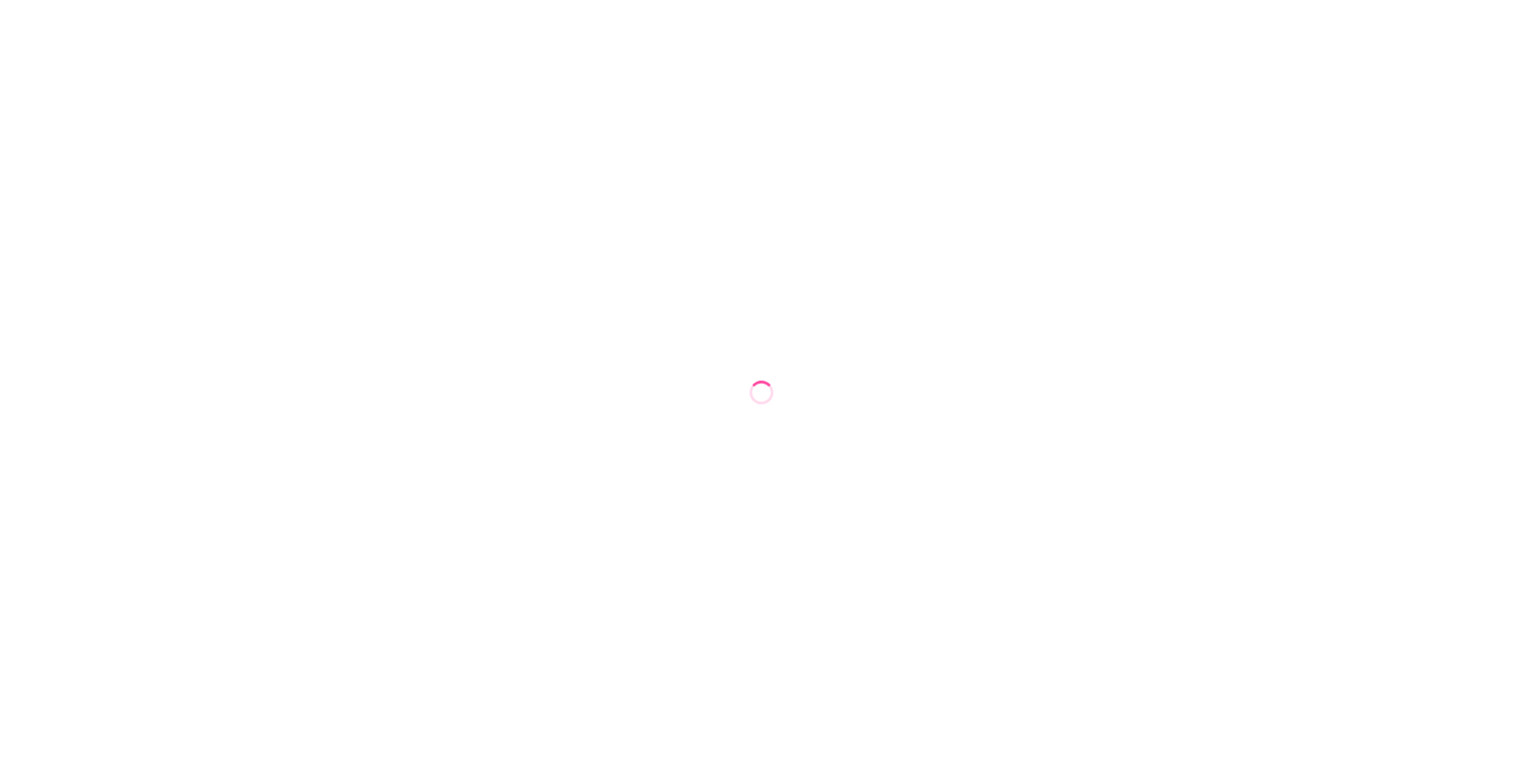 scroll, scrollTop: 0, scrollLeft: 0, axis: both 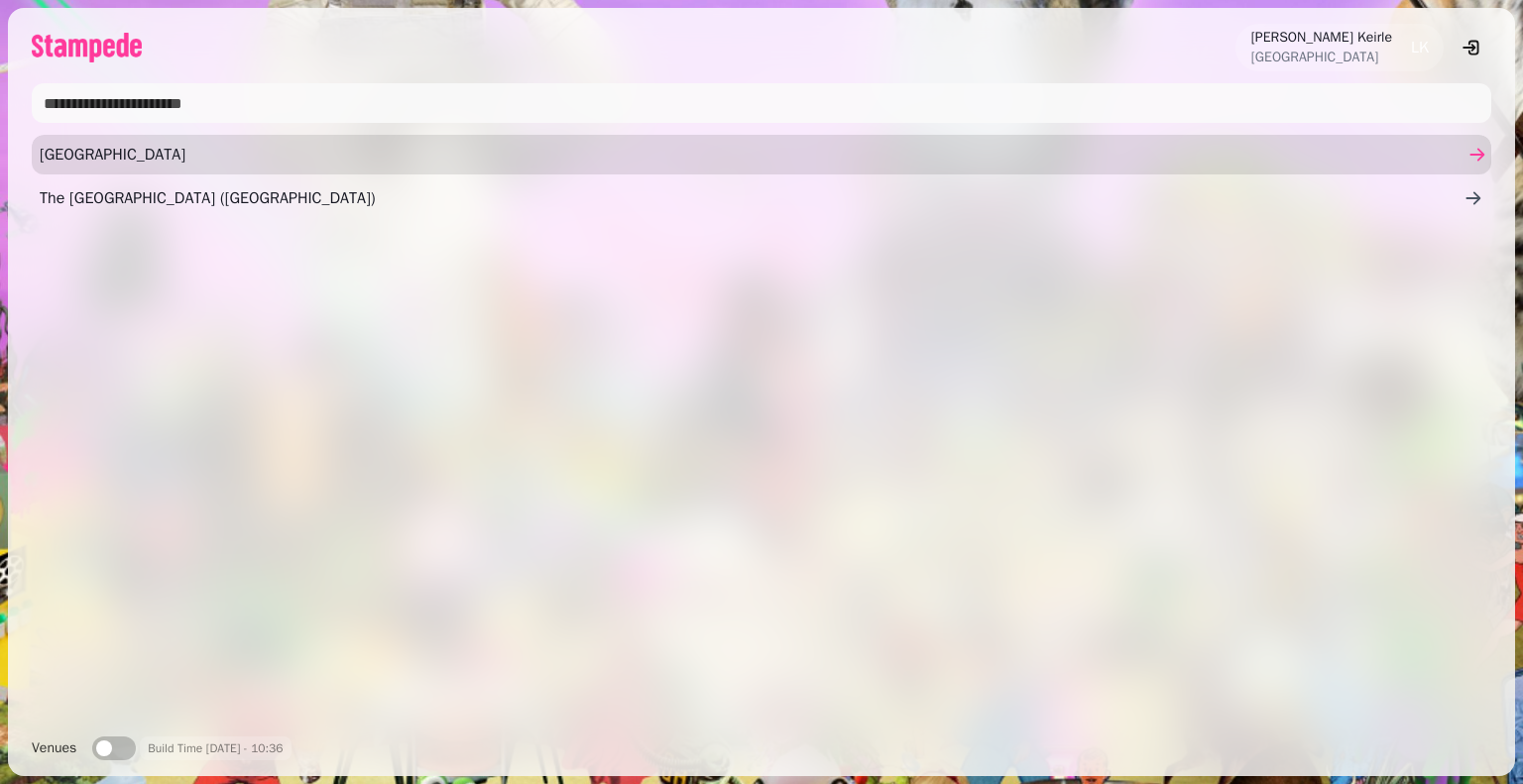 click on "[GEOGRAPHIC_DATA]" at bounding box center (752, 155) 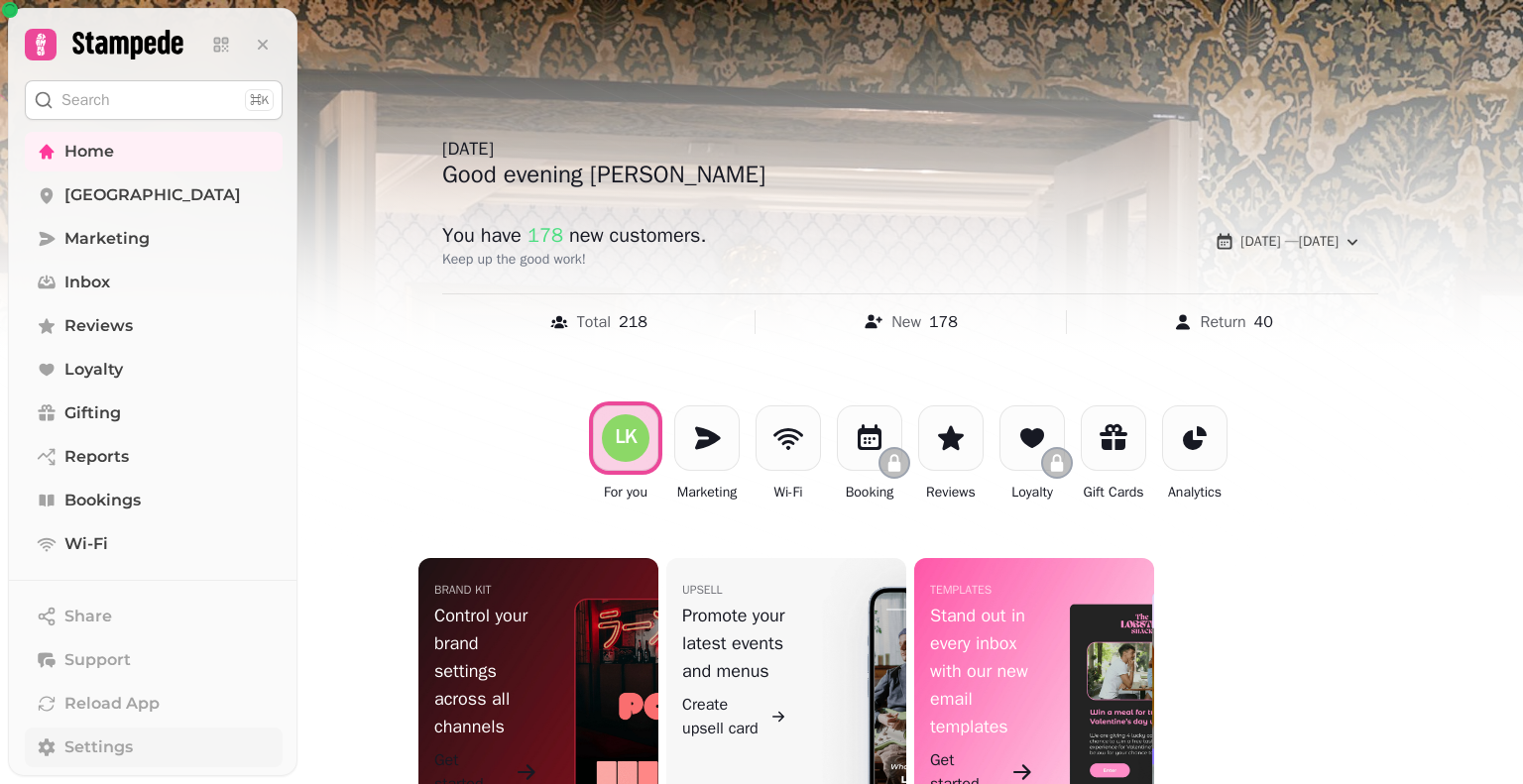 click on "Settings" at bounding box center [98, 747] 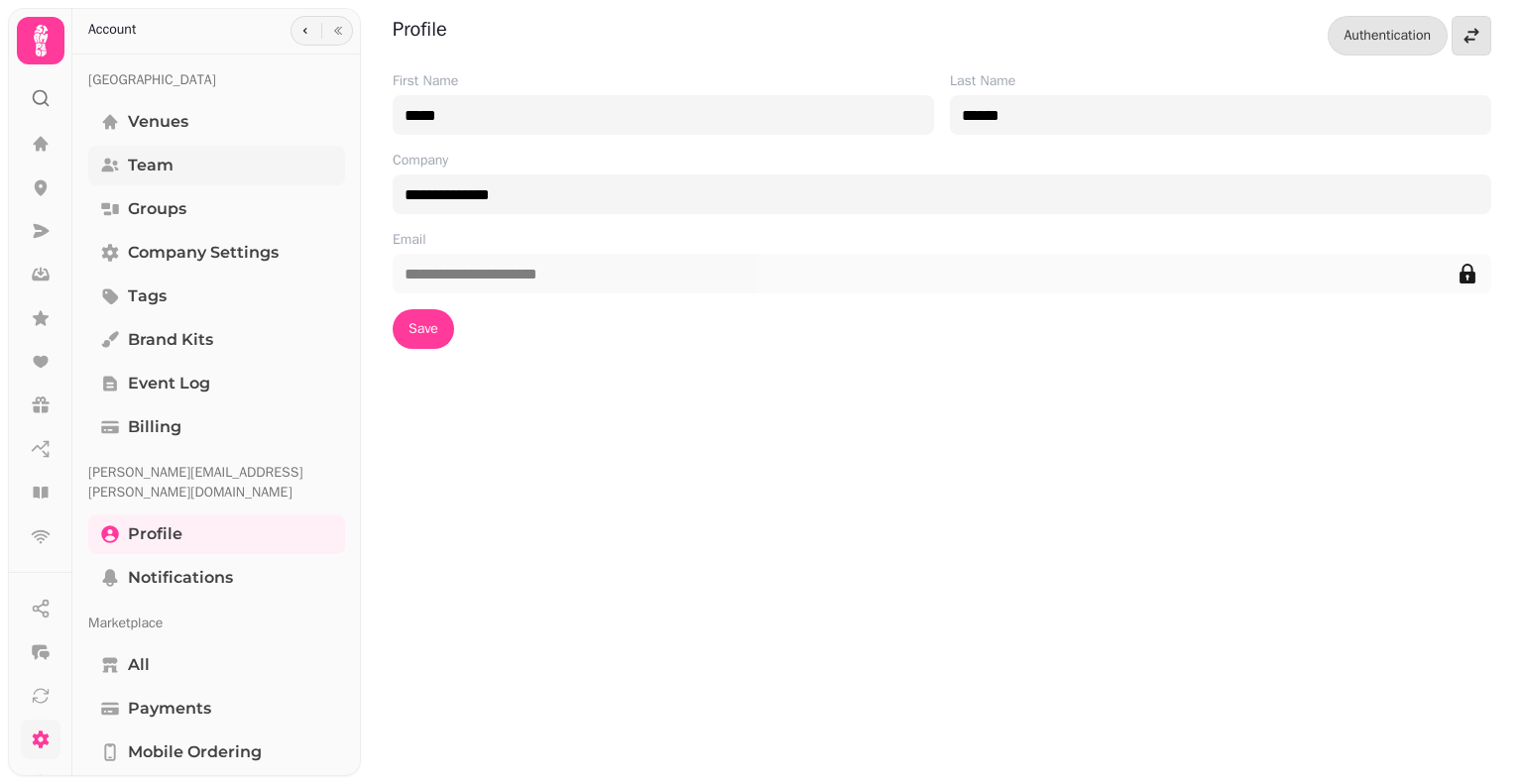 click on "Team" at bounding box center (151, 166) 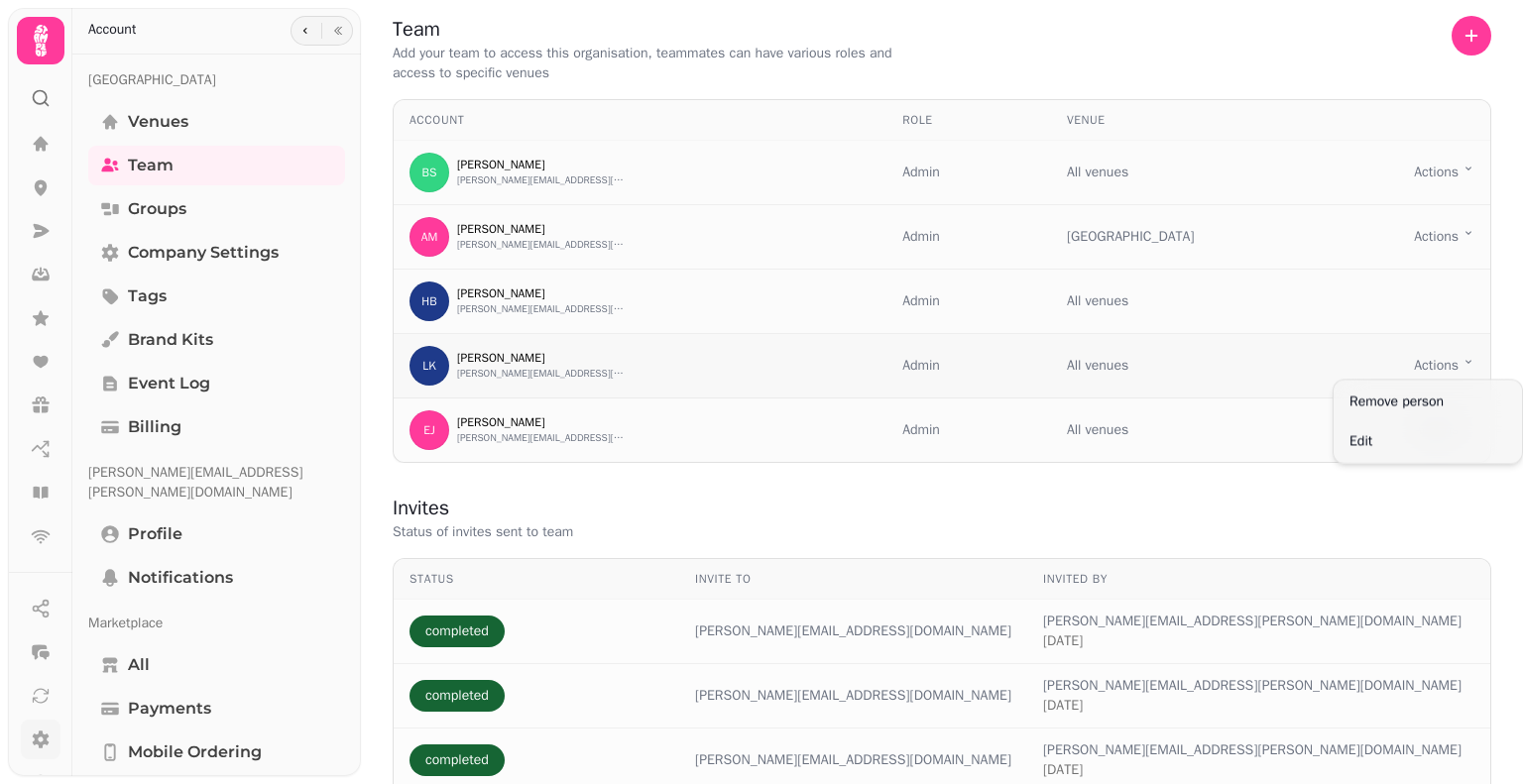 click on "Team Add your team to access this organisation, teammates can have various roles and access to specific venues Account Role Venue BS Ben Sangarasekara Birendra@oldbellhotel.com Admin All venues Actions Toggle menu AM Andrea Macmillan andrea@oldbellhotel.com Admin Old Bell Hotel Actions Toggle menu HB Helen Bath helen@oldbellhotel.com Admin All venues LK Lance Keirle lance.keirle@gmail.com Admin All venues Actions Toggle menu EJ Emily Johnston emily@oldbellhotel.com Admin All venues Actions Toggle menu Invites Status of invites sent to team Status Invite to Invited by completed andrea@oldbellhotel.com lance.keirle@gmail.com 8 months ago completed emily@oldbellhotel.com lance.keirle@gmail.com 12 months ago completed jacqueline@oldbellhotel.com lance.keirle@gmail.com 12 months ago pending keith@whimhospitality.com helen@oldbellhotel.com 4 months ago pending keith@whimhospitality.com helen@oldbellhotel.com 4 months ago
Account Old Bell Hotel Venues Team Groups Company settings Tags" at bounding box center [762, 392] 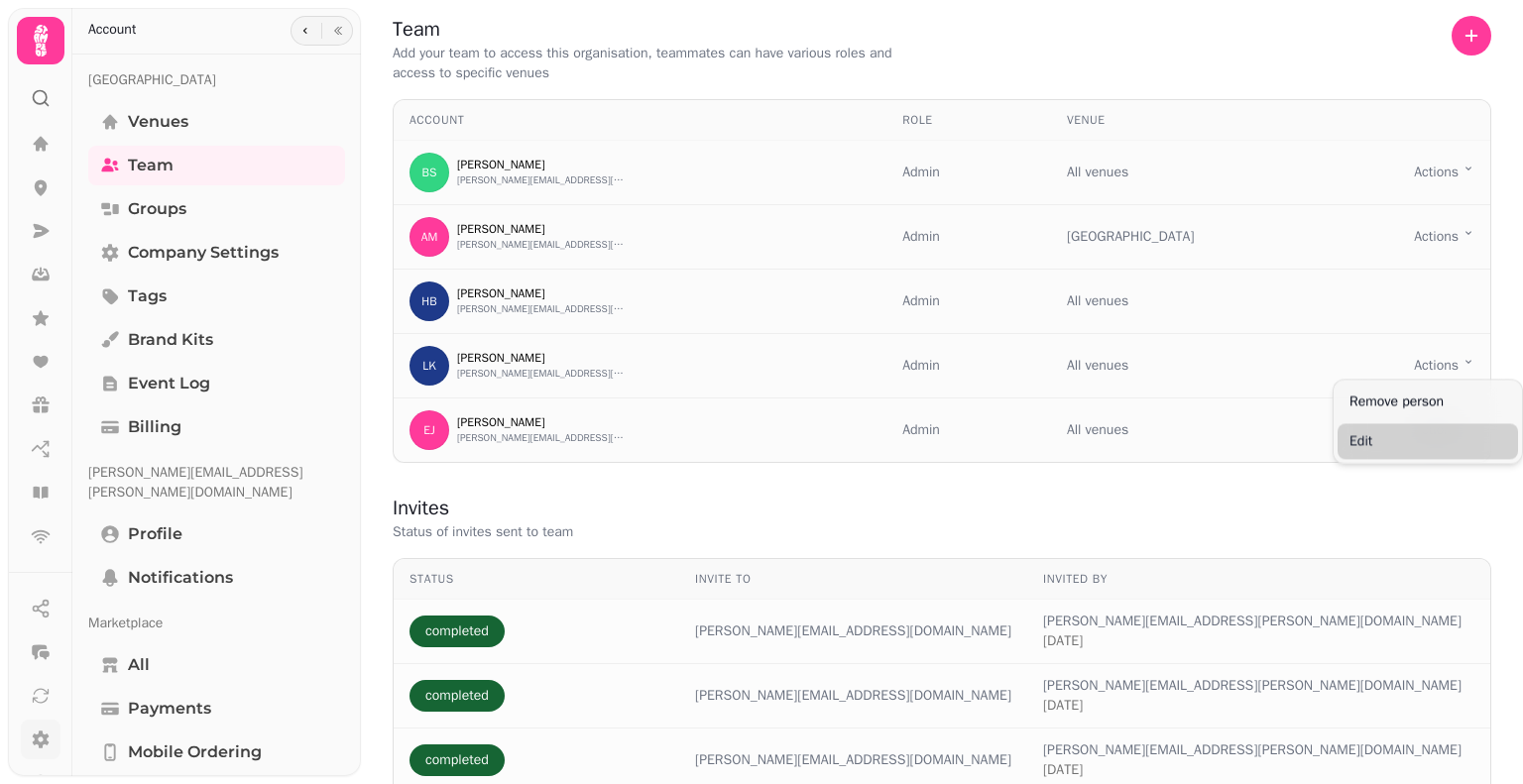 click on "Edit" at bounding box center [1428, 441] 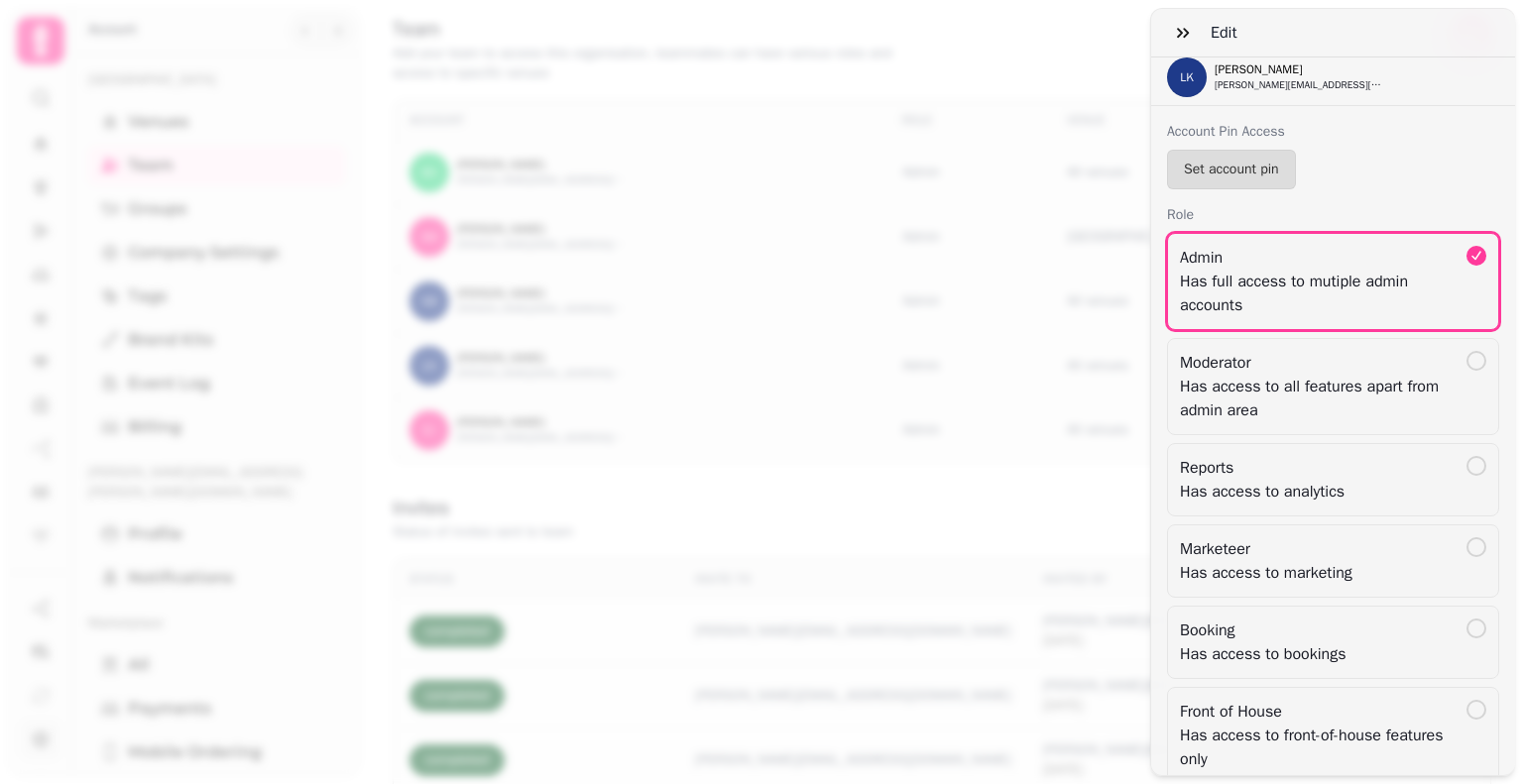 click on "Edit LK Lance Keirle lance.keirle@gmail.com Account Pin Access Set account pin Role Admin Has full access to mutiple admin accounts Moderator Has access to all features apart from admin area Reports Has access to analytics Marketeer Has access to marketing Booking Has access to bookings Front of House Has access to front-of-house features only IT Support Has access to IT support features only Venue Access Old Bell Hotel Save" at bounding box center [762, 407] 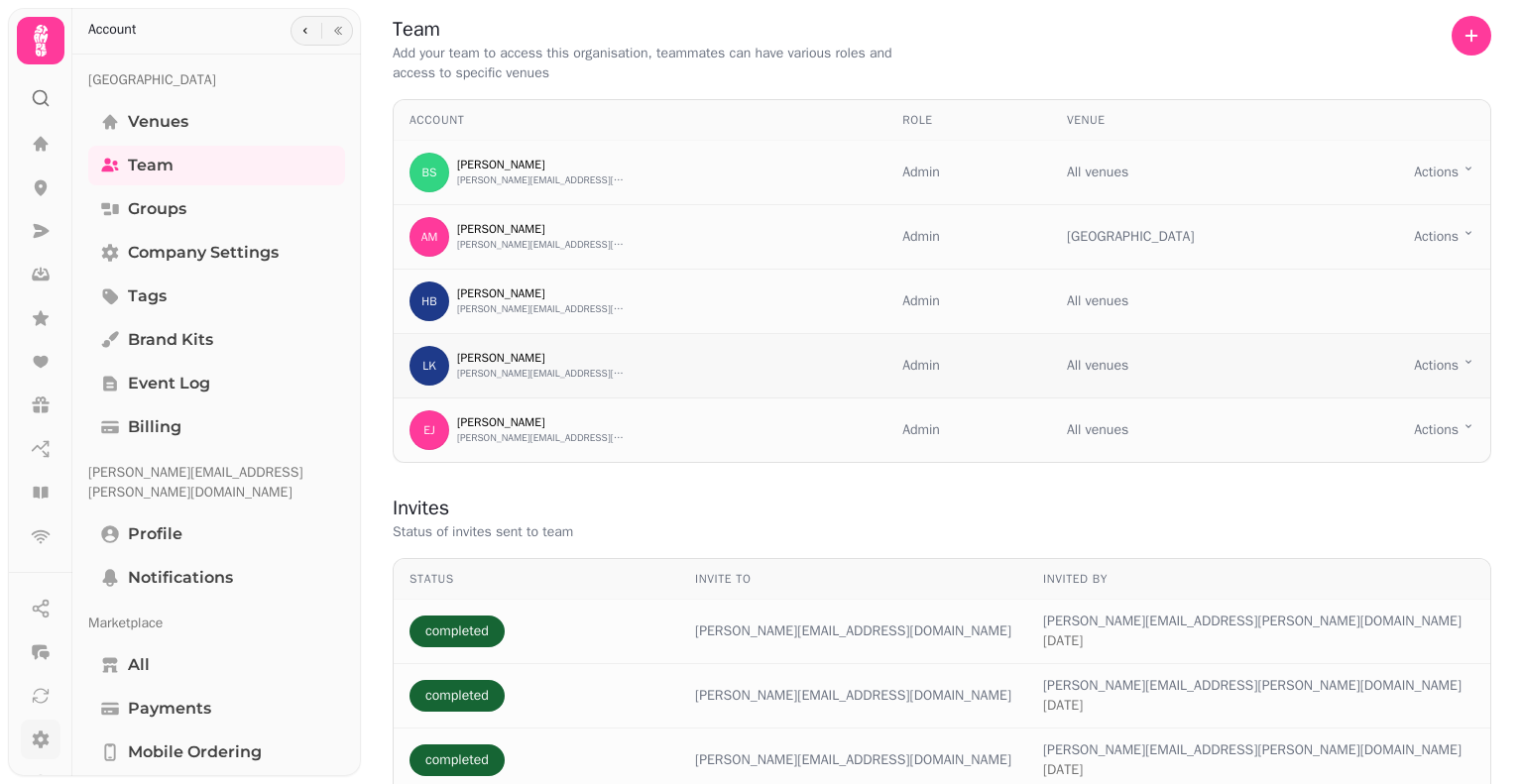 click on "Team Add your team to access this organisation, teammates can have various roles and access to specific venues Account Role Venue BS Ben Sangarasekara Birendra@oldbellhotel.com Admin All venues Actions Toggle menu AM Andrea Macmillan andrea@oldbellhotel.com Admin Old Bell Hotel Actions Toggle menu HB Helen Bath helen@oldbellhotel.com Admin All venues LK Lance Keirle lance.keirle@gmail.com Admin All venues Actions Toggle menu EJ Emily Johnston emily@oldbellhotel.com Admin All venues Actions Toggle menu Invites Status of invites sent to team Status Invite to Invited by completed andrea@oldbellhotel.com lance.keirle@gmail.com 8 months ago completed emily@oldbellhotel.com lance.keirle@gmail.com 12 months ago completed jacqueline@oldbellhotel.com lance.keirle@gmail.com 12 months ago pending keith@whimhospitality.com helen@oldbellhotel.com 4 months ago pending keith@whimhospitality.com helen@oldbellhotel.com 4 months ago
Account Old Bell Hotel Venues Team Groups Company settings Tags" at bounding box center [762, 392] 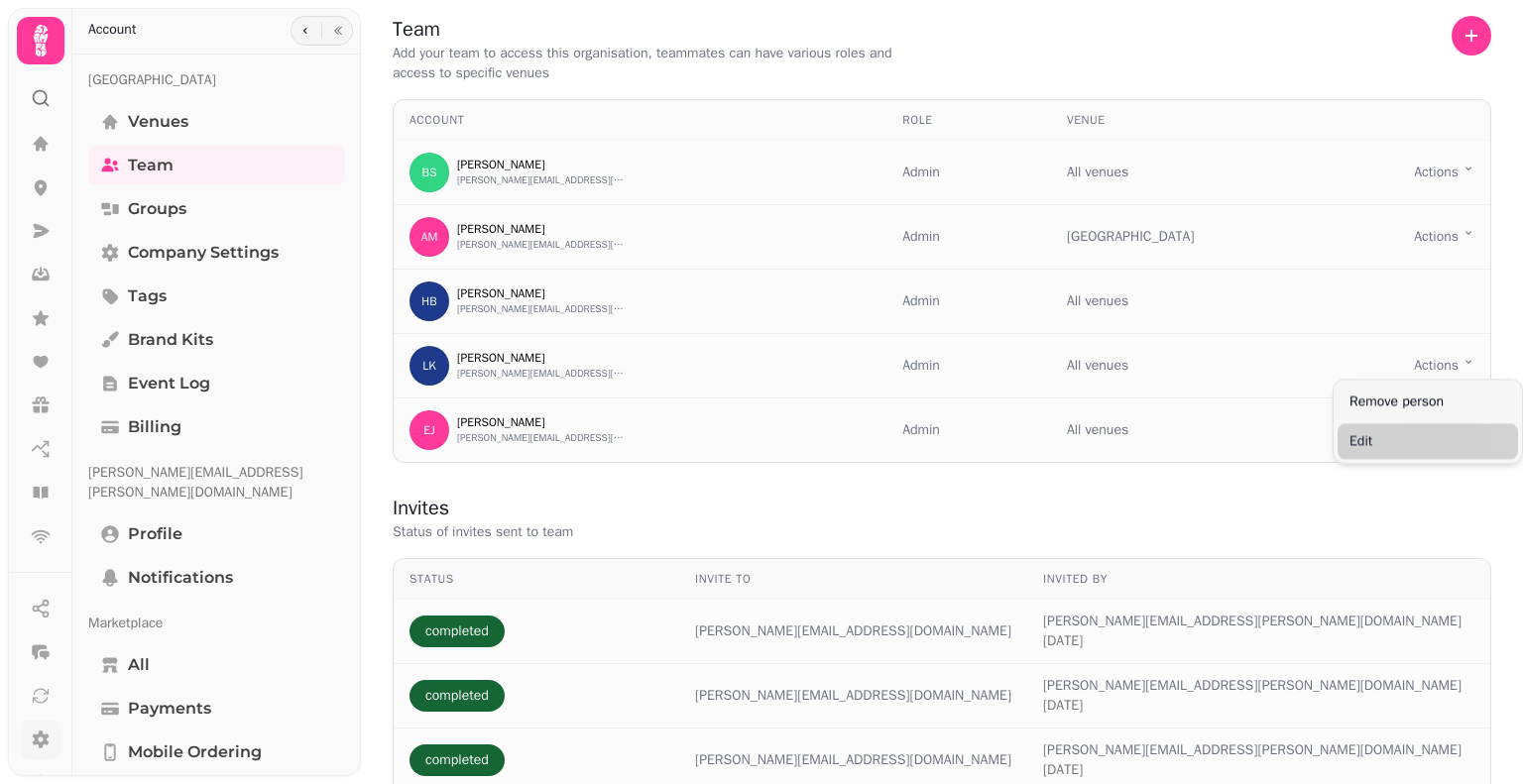 click on "Edit" at bounding box center (1428, 441) 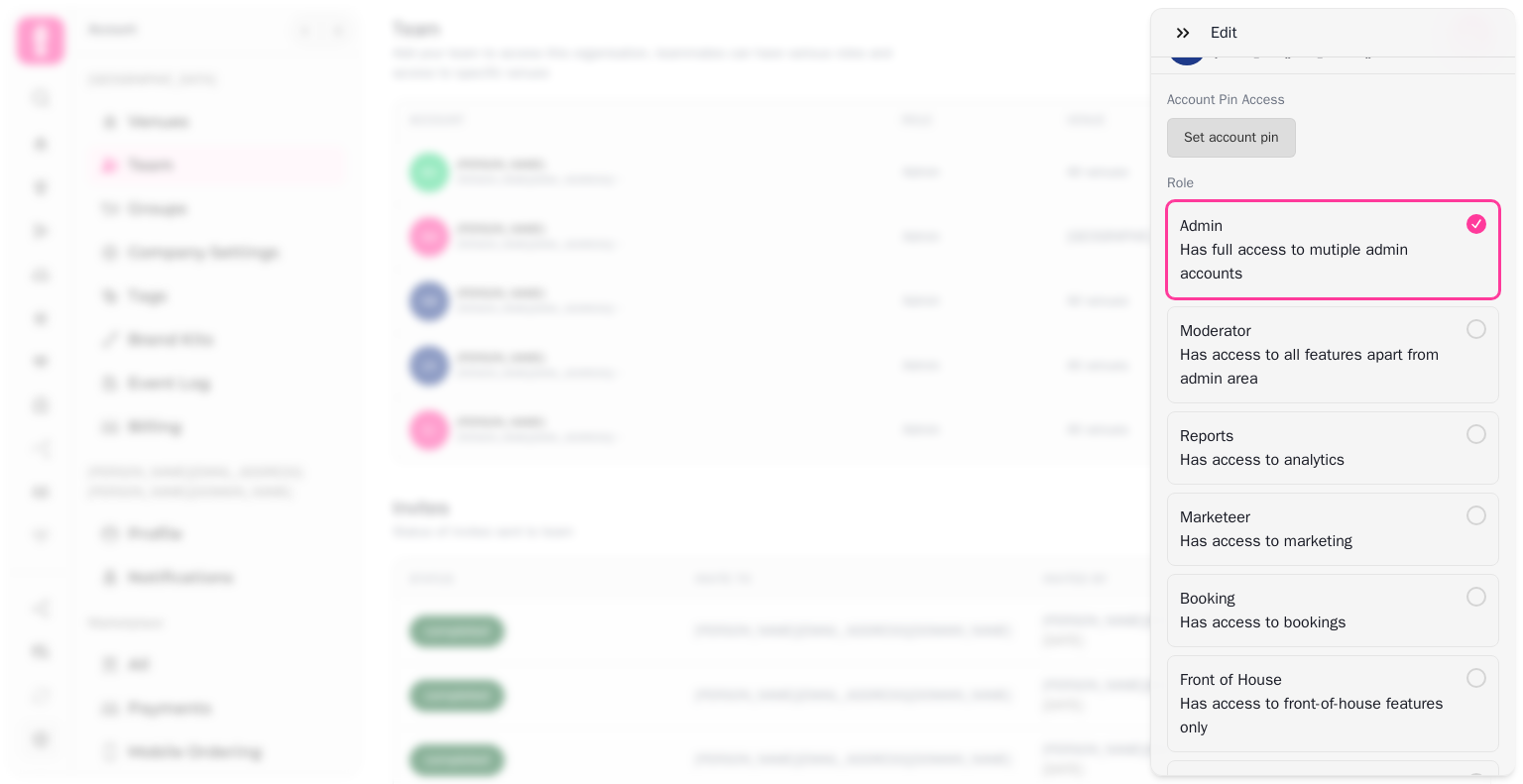 scroll, scrollTop: 0, scrollLeft: 0, axis: both 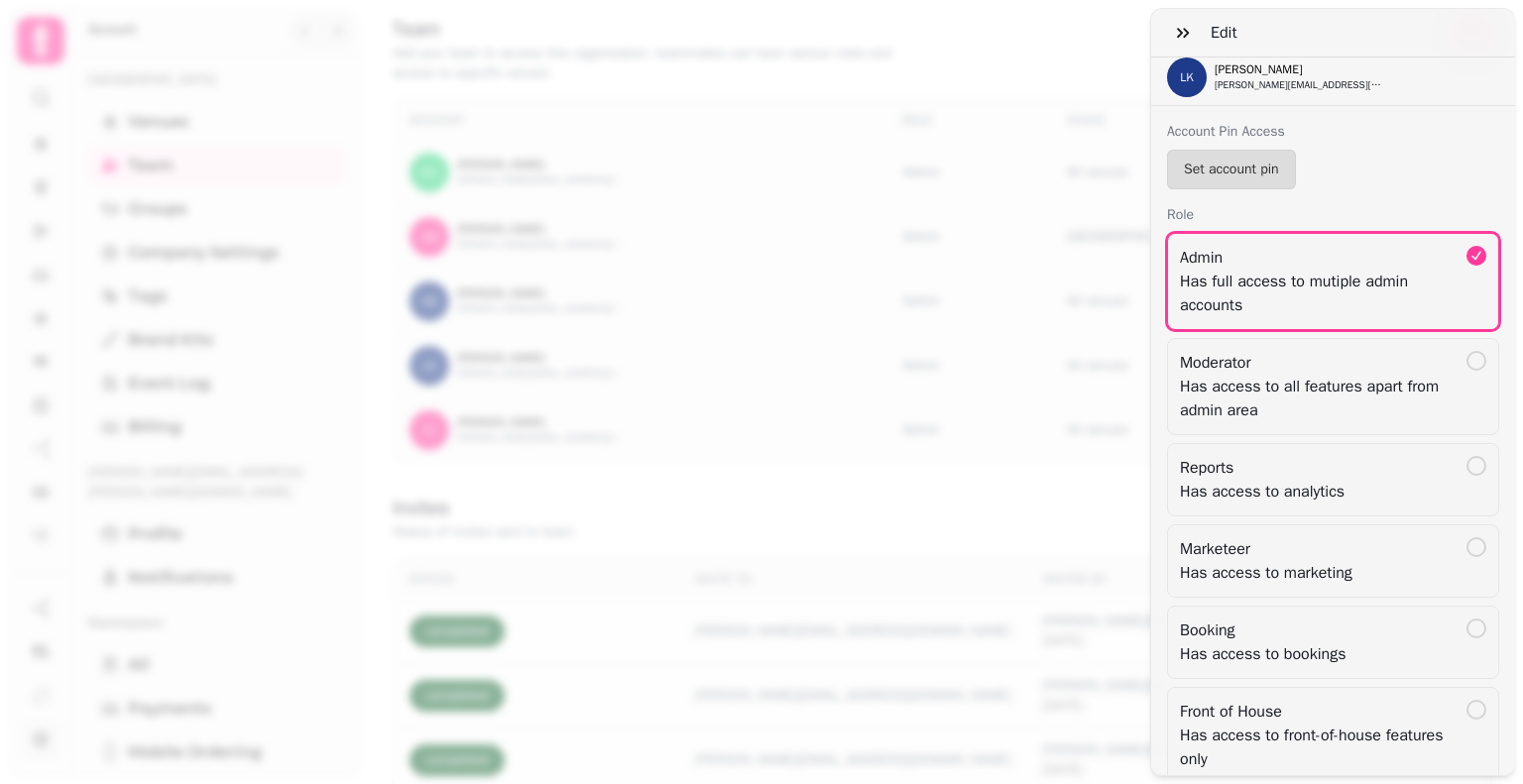 click on "Edit LK Lance Keirle lance.keirle@gmail.com Account Pin Access Set account pin Role Admin Has full access to mutiple admin accounts Moderator Has access to all features apart from admin area Reports Has access to analytics Marketeer Has access to marketing Booking Has access to bookings Front of House Has access to front-of-house features only IT Support Has access to IT support features only Venue Access Old Bell Hotel Save" at bounding box center [762, 407] 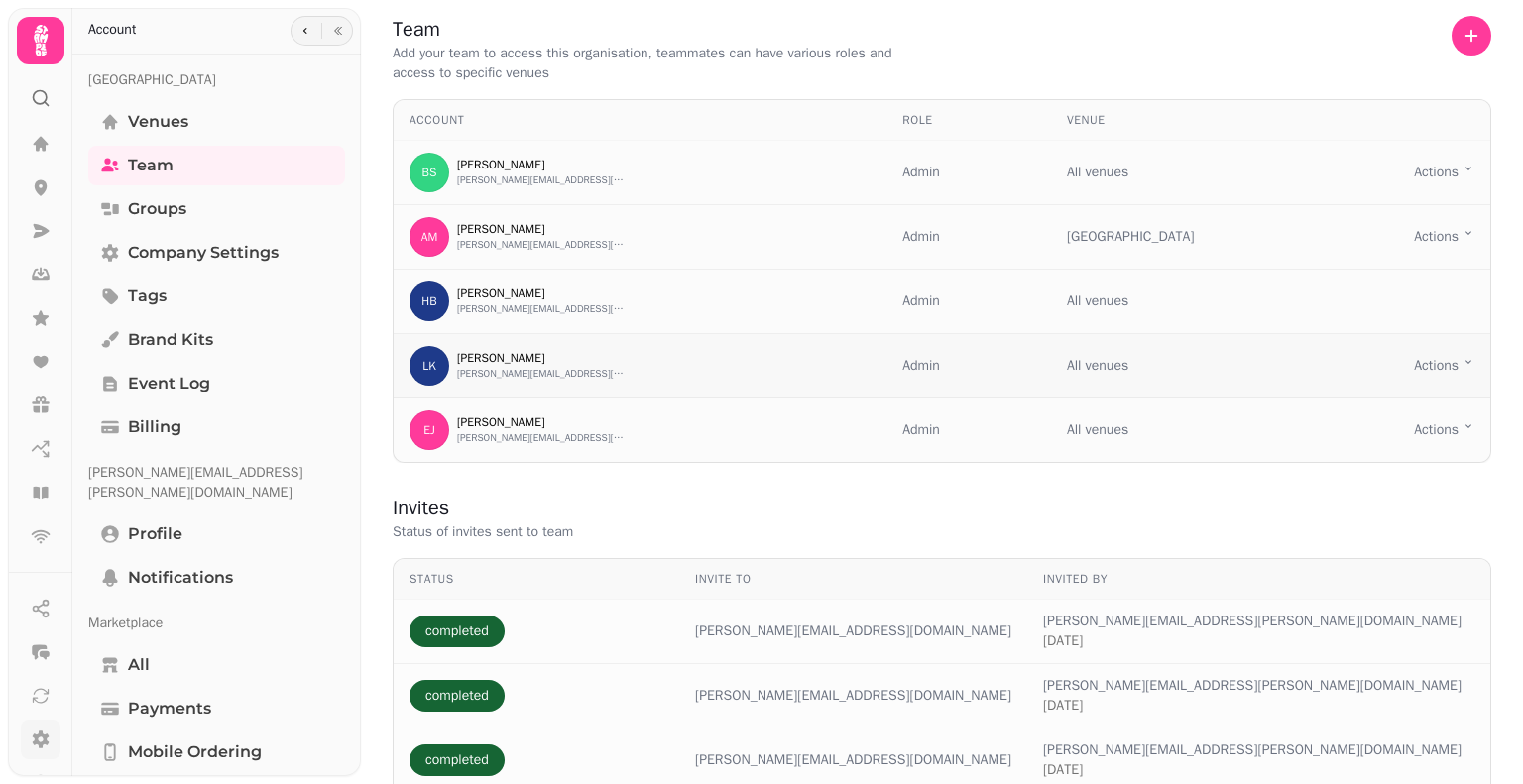 click on "LK Lance Keirle lance.keirle@gmail.com" at bounding box center (640, 366) 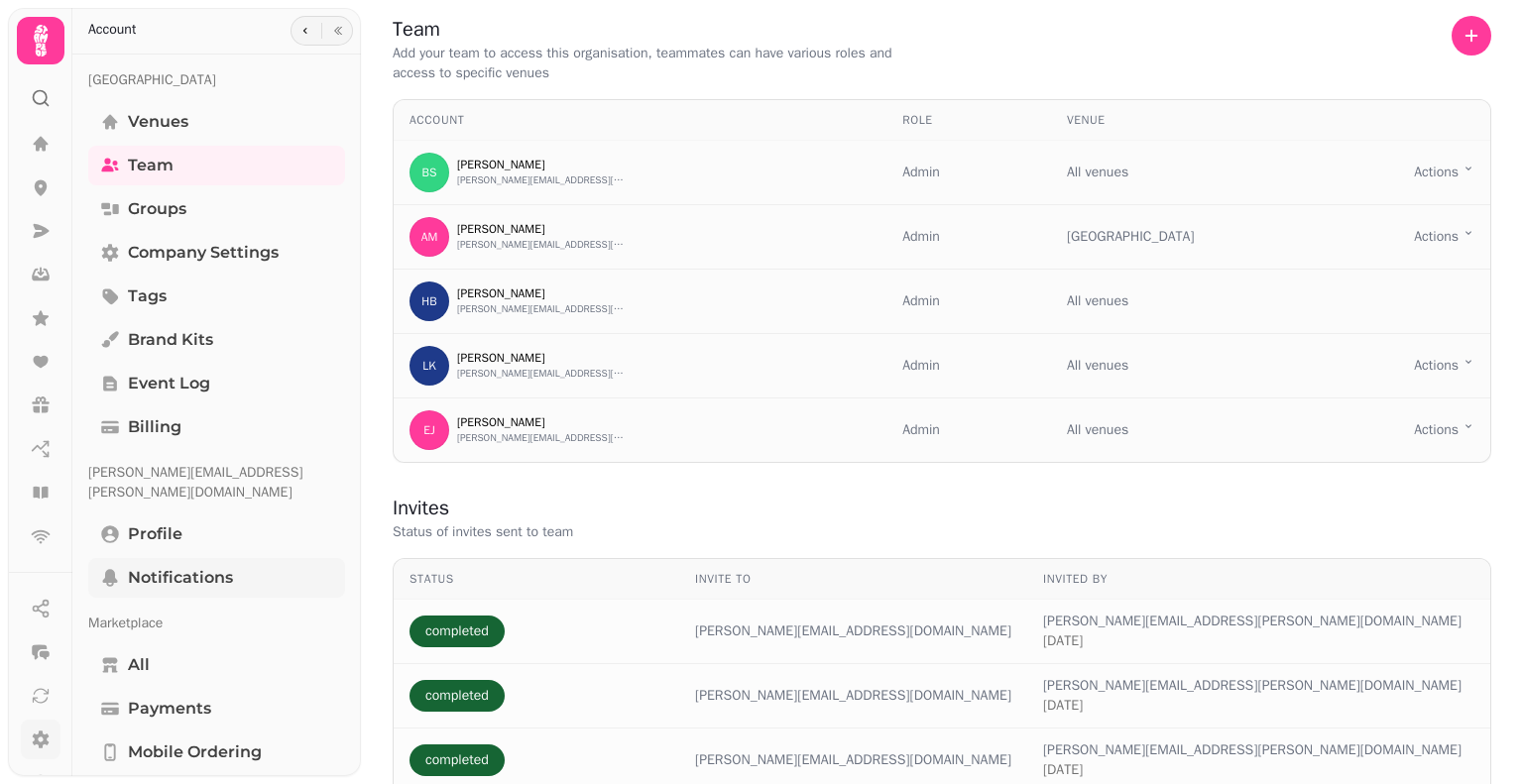 click on "Notifications" at bounding box center (180, 578) 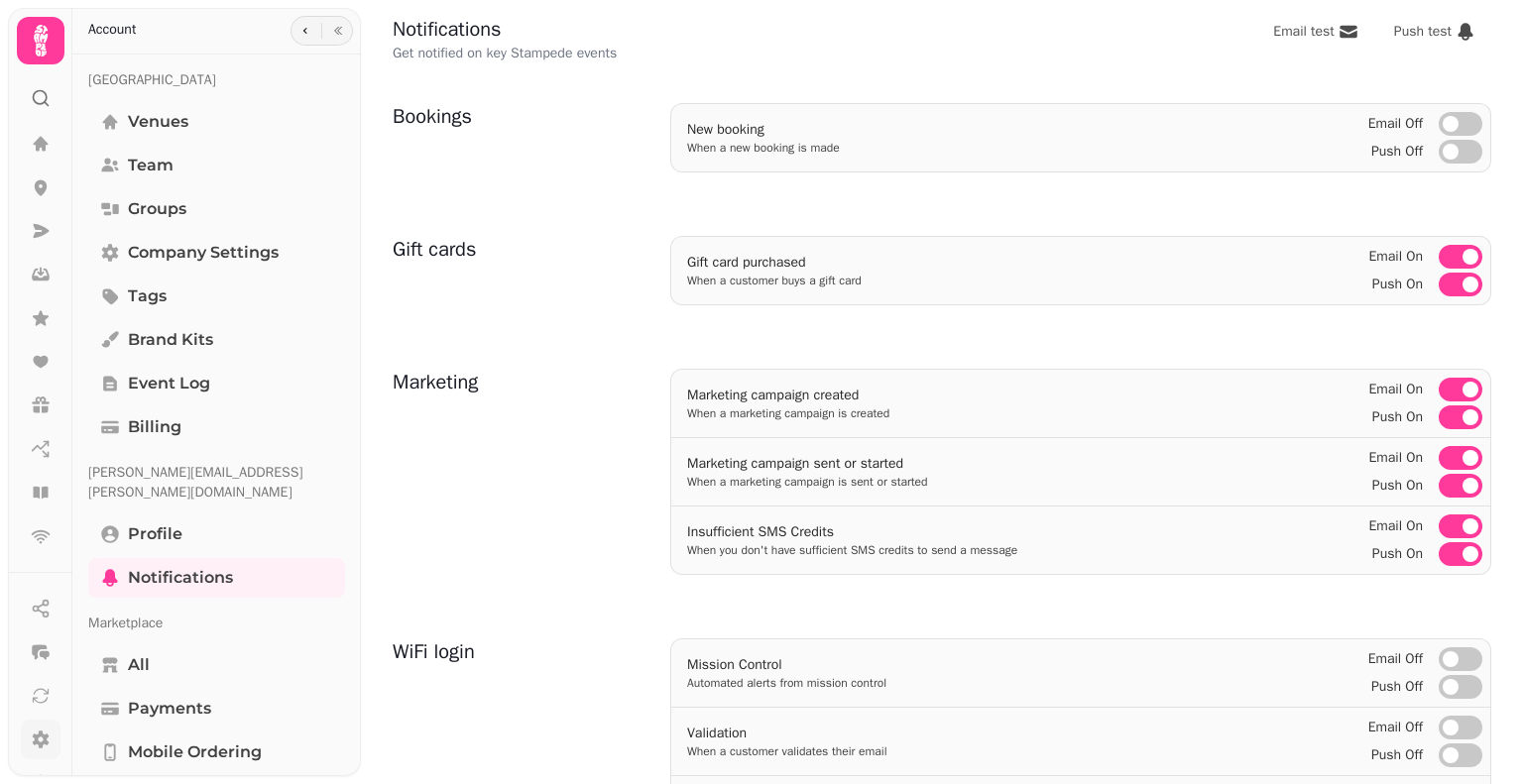 click on "Email on" at bounding box center (1461, 257) 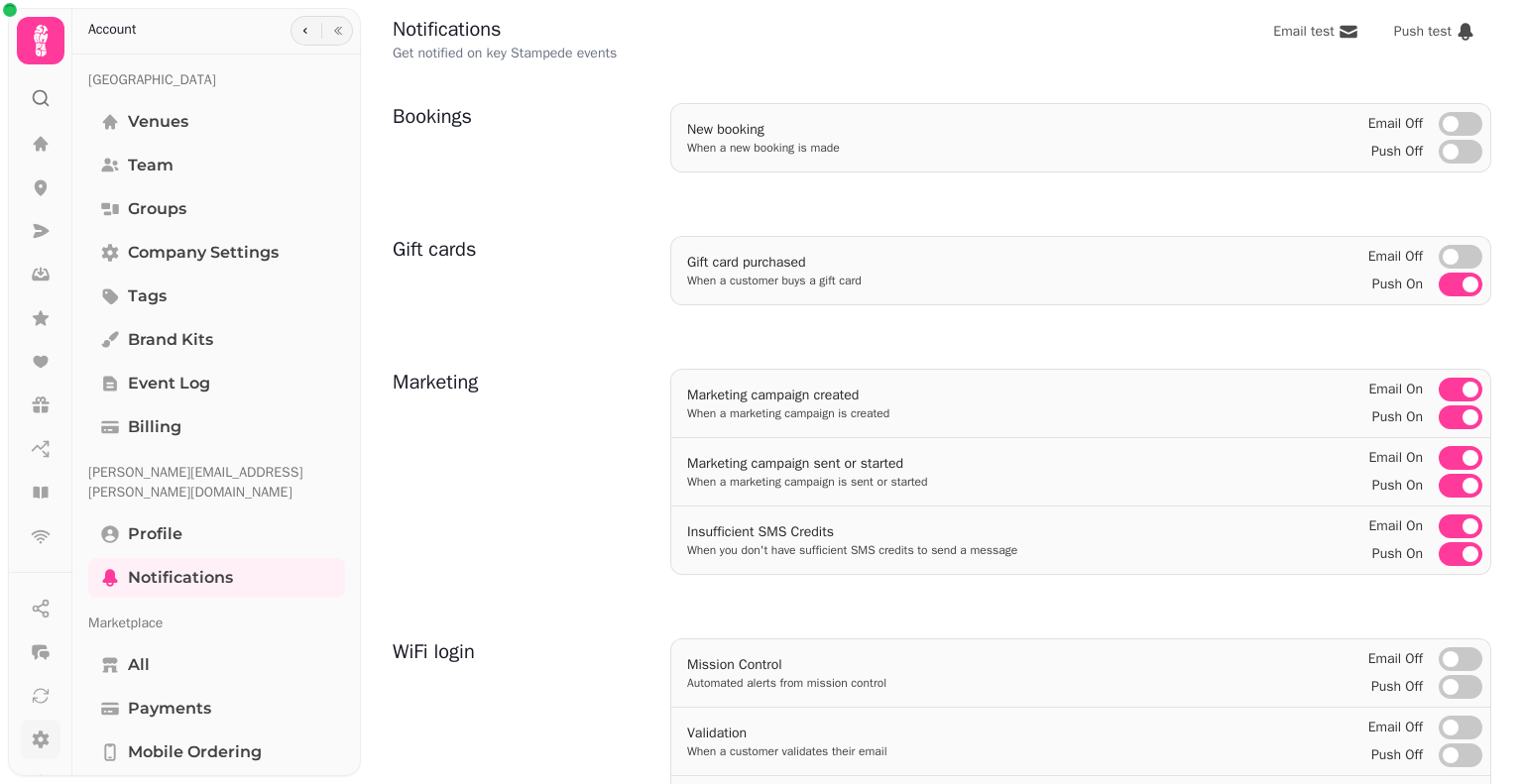 click on "Push on" at bounding box center (1461, 284) 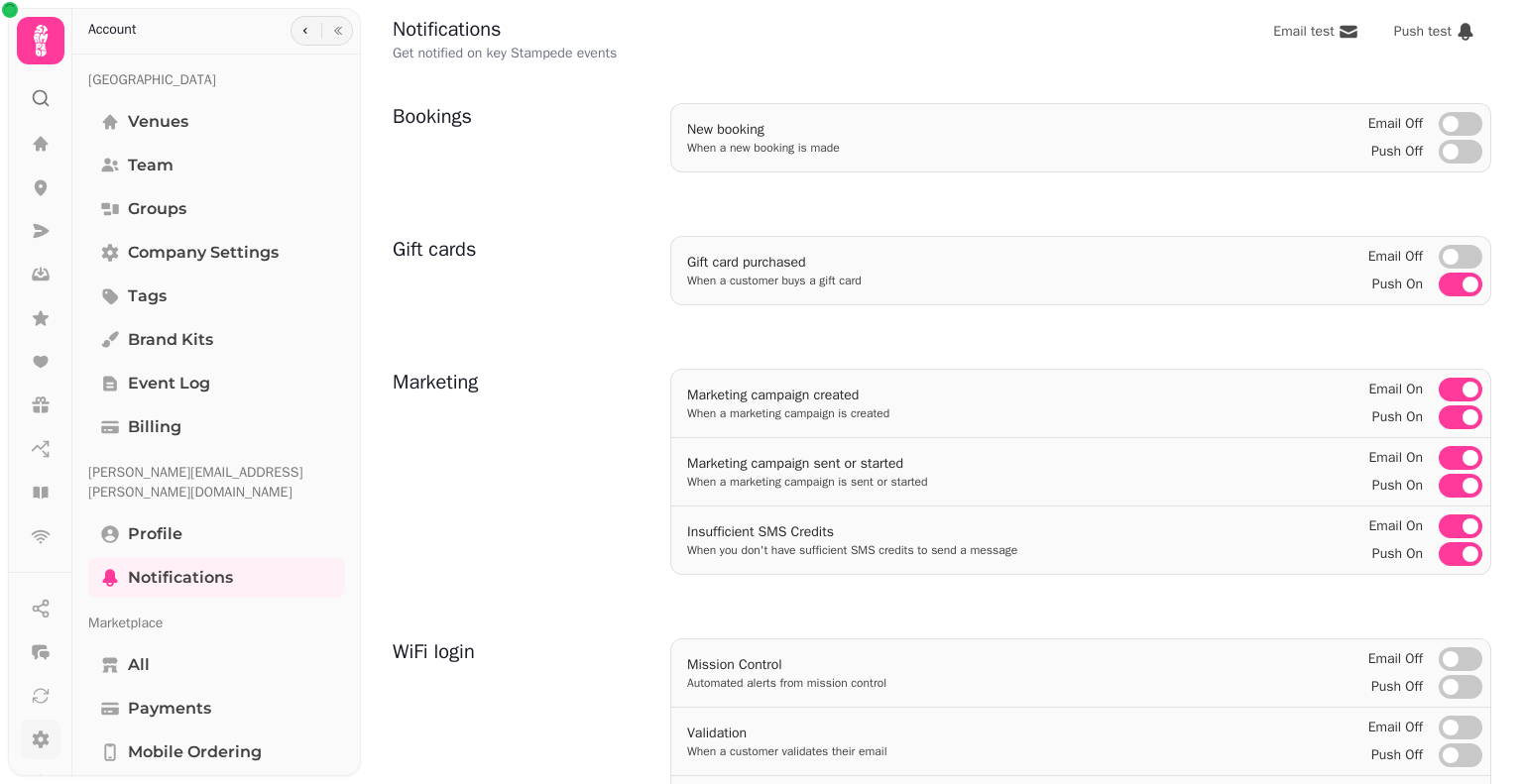 click at bounding box center [1470, 284] 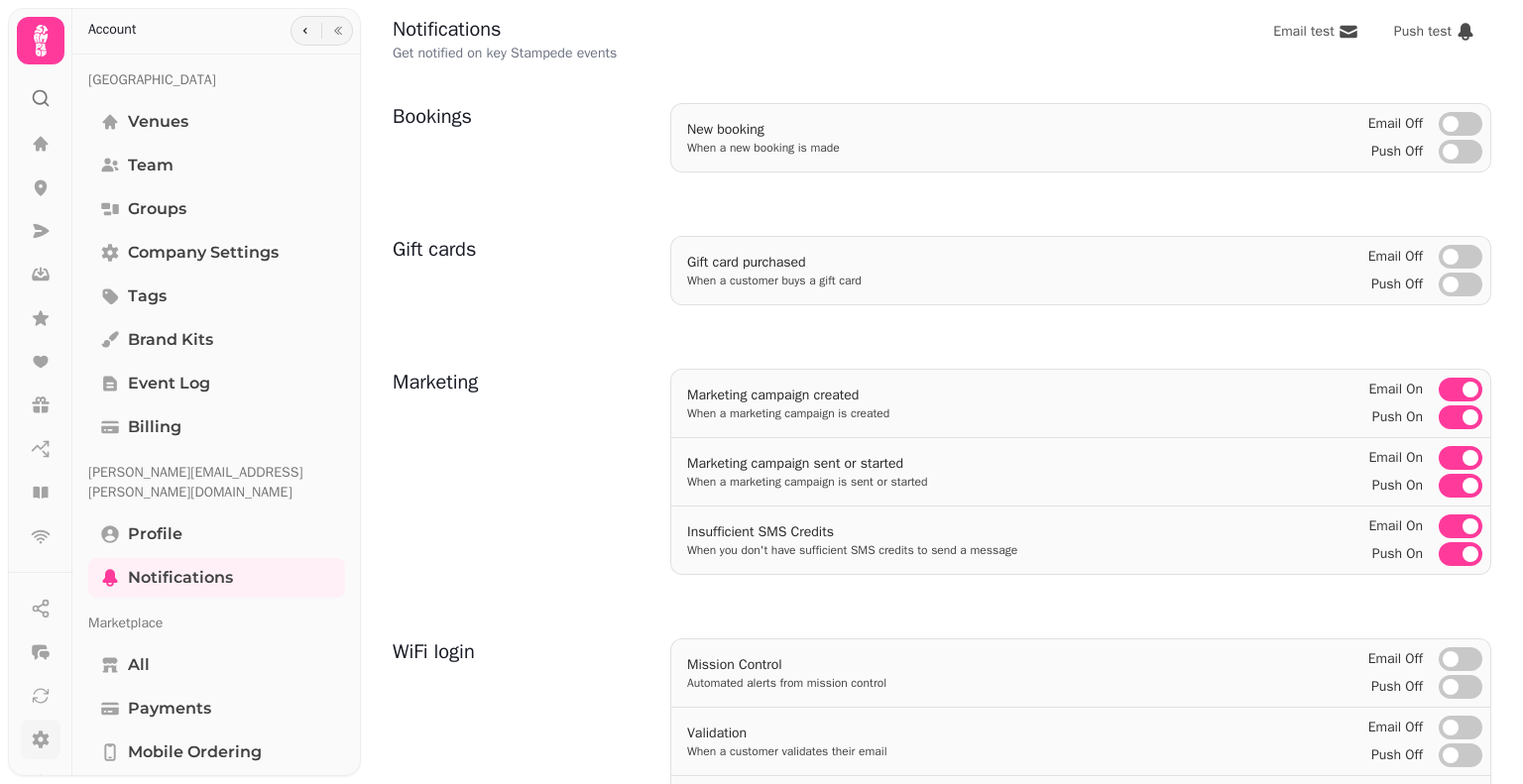 click at bounding box center [1470, 390] 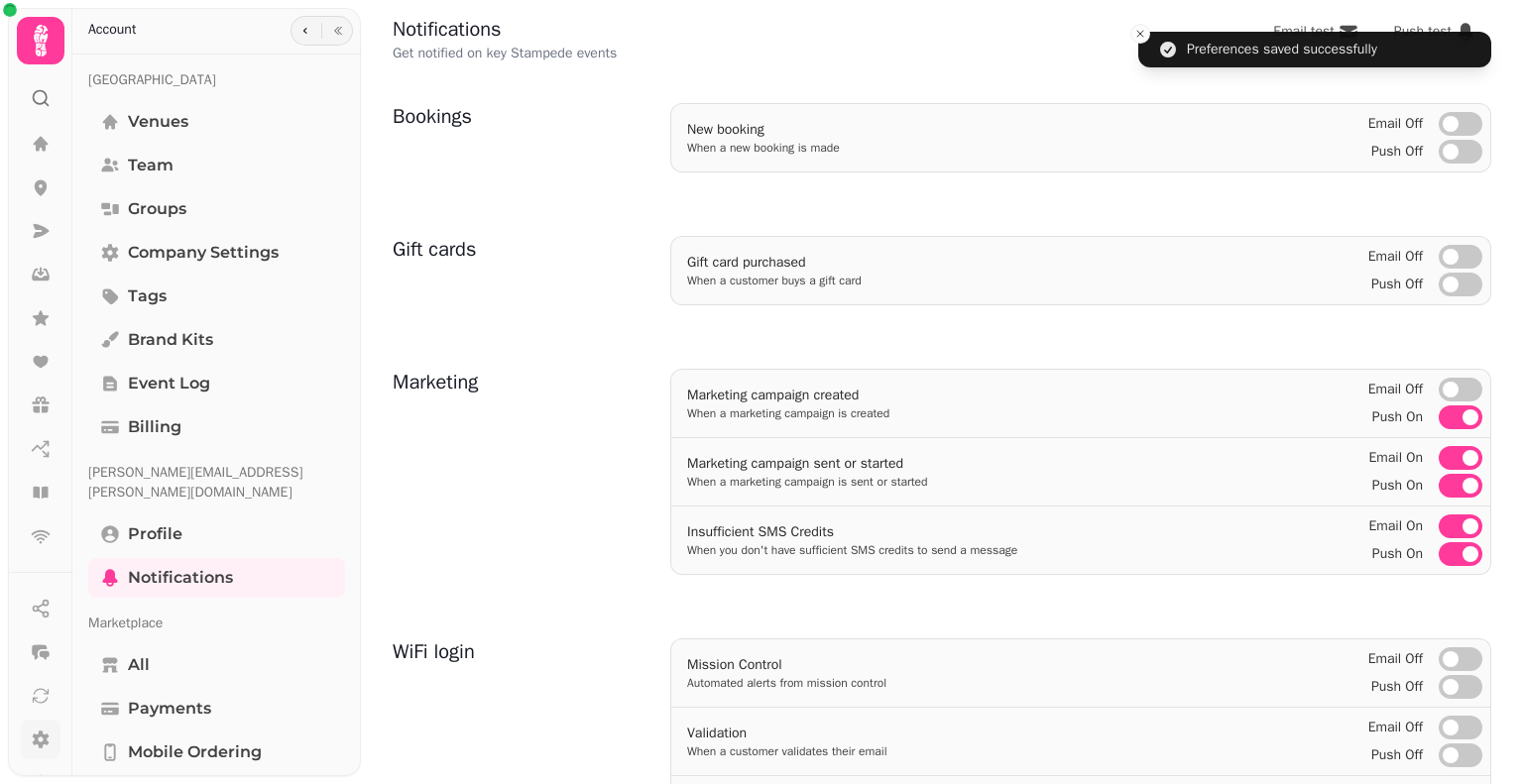click at bounding box center (1470, 417) 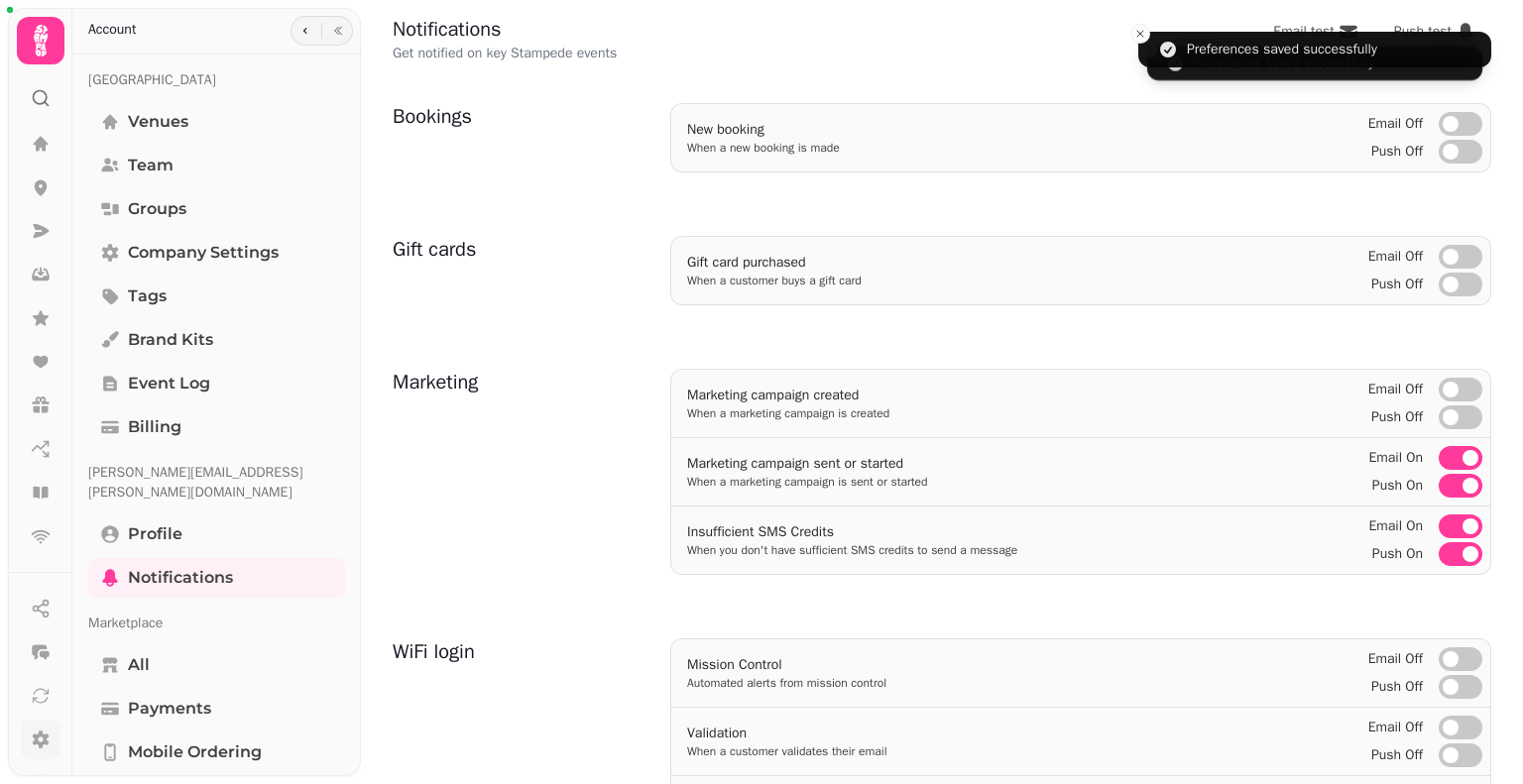 click at bounding box center (1470, 458) 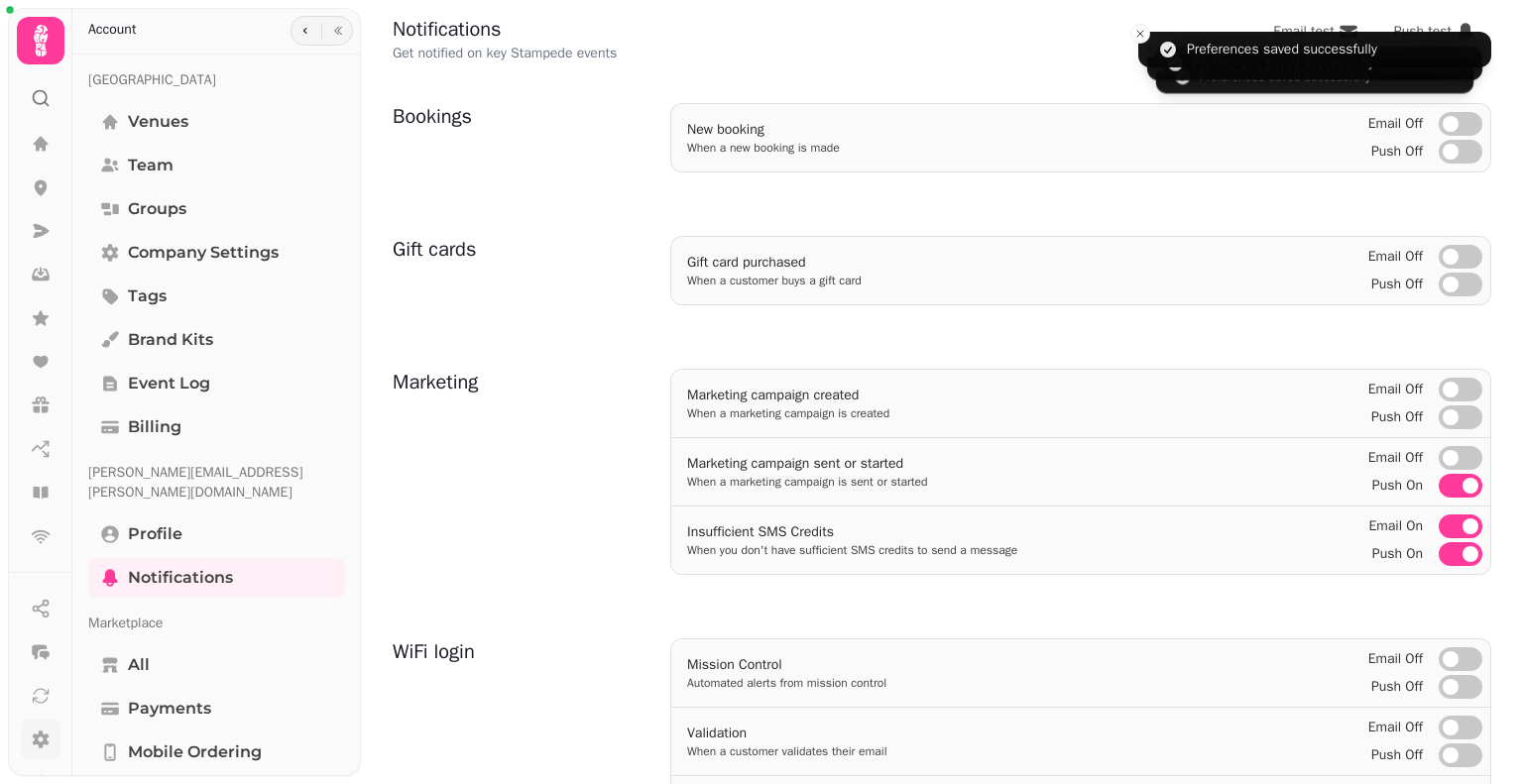 click at bounding box center (1470, 486) 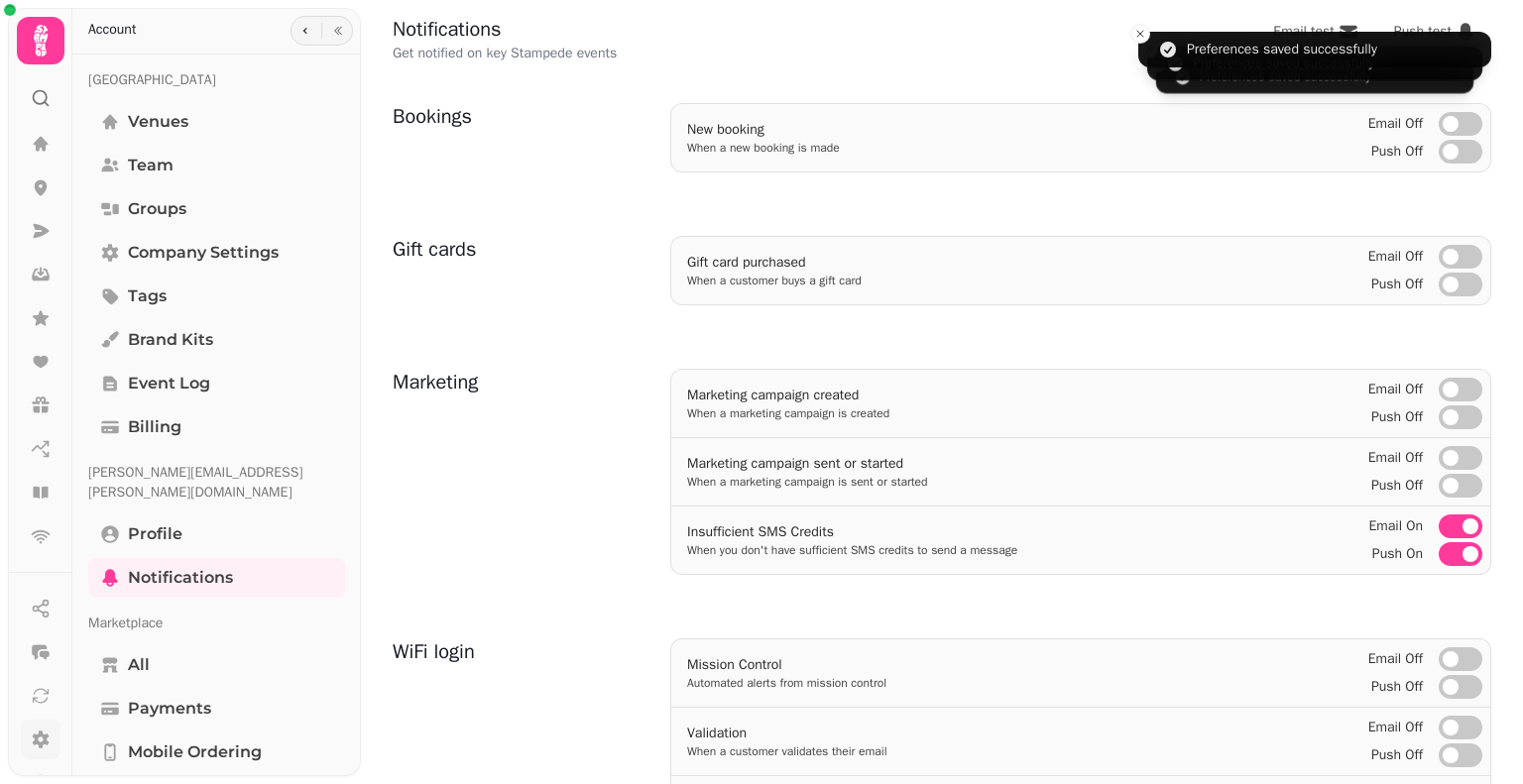 click at bounding box center (1470, 526) 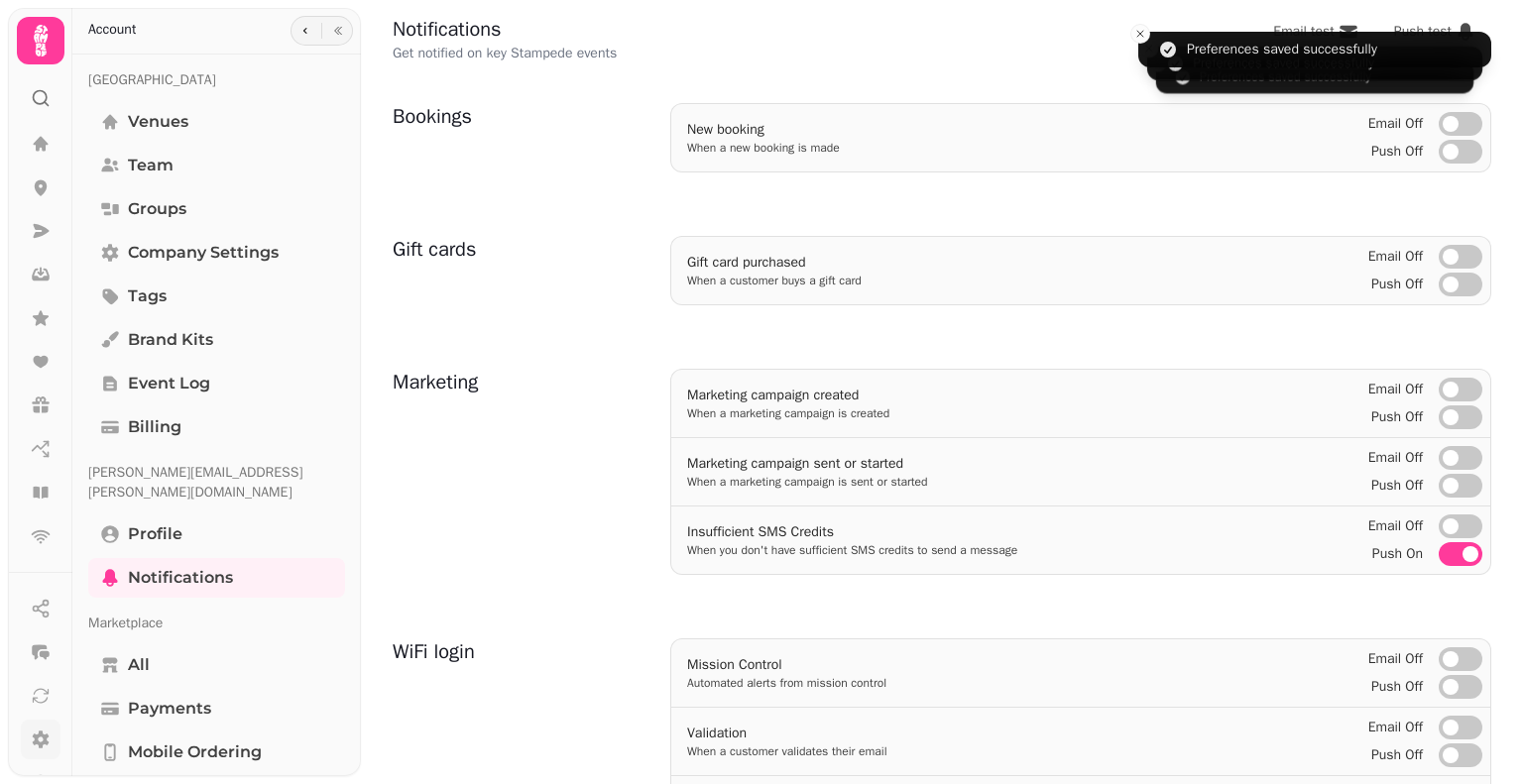 click at bounding box center (1470, 554) 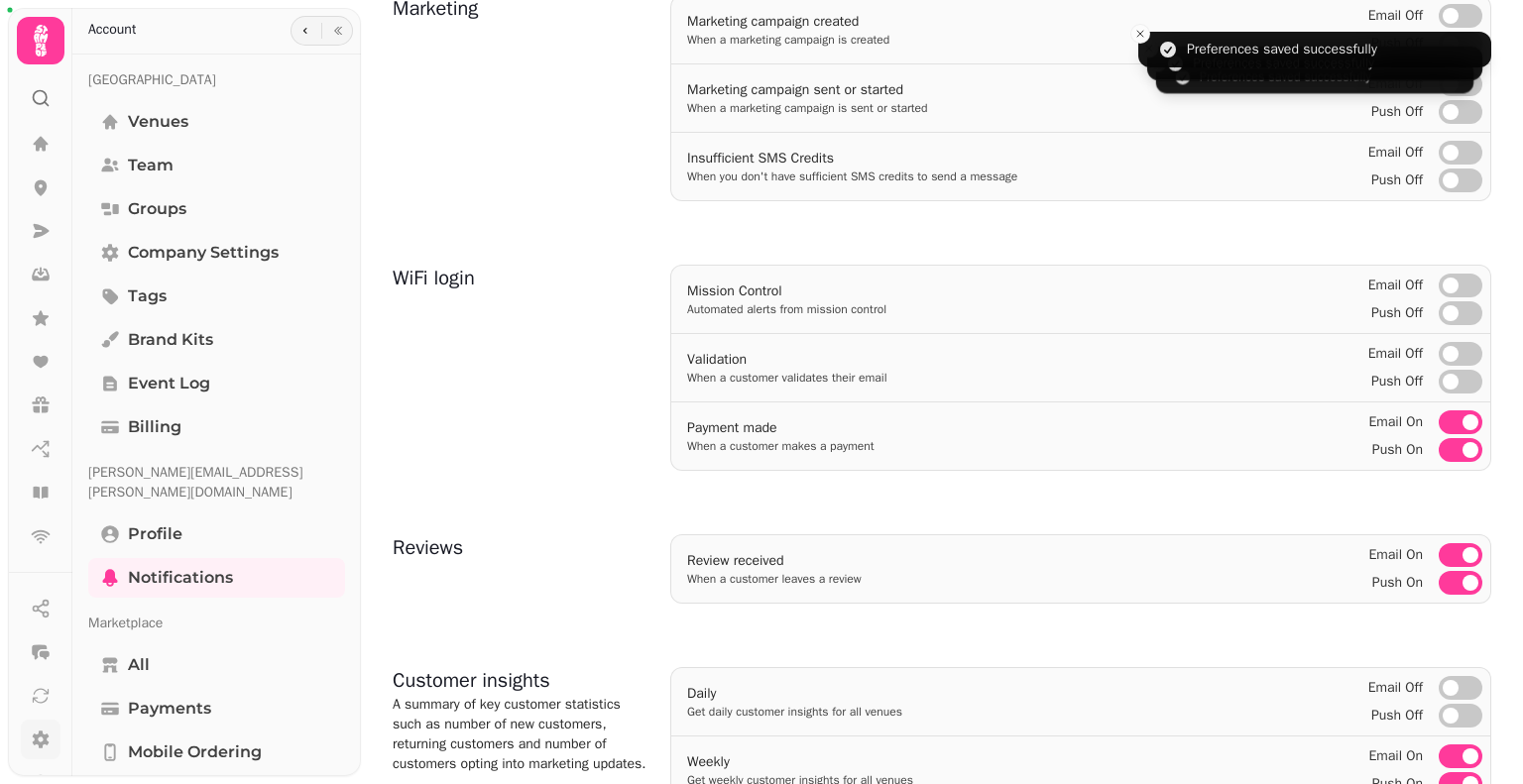 scroll, scrollTop: 391, scrollLeft: 0, axis: vertical 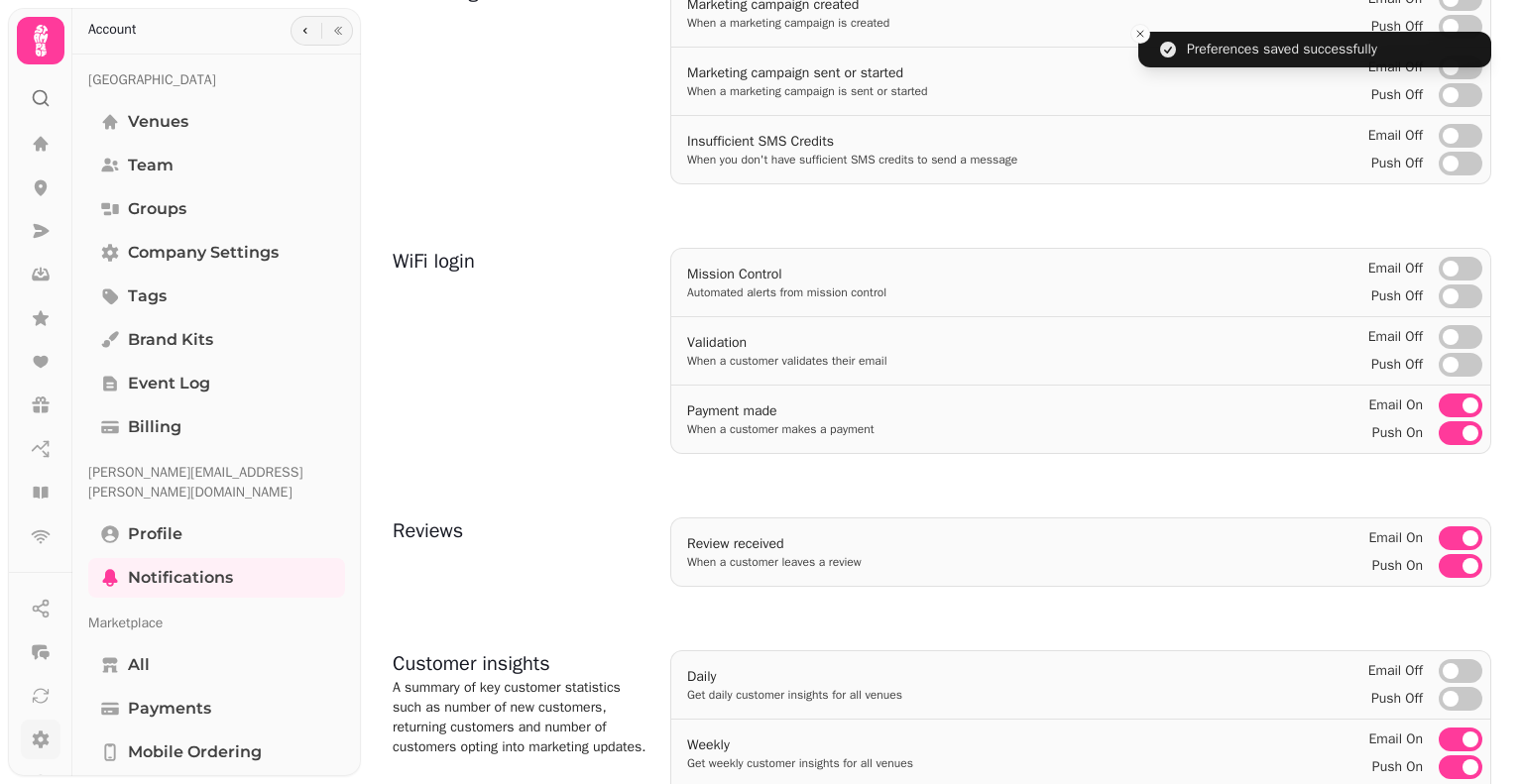 click on "Email on" at bounding box center [1461, 538] 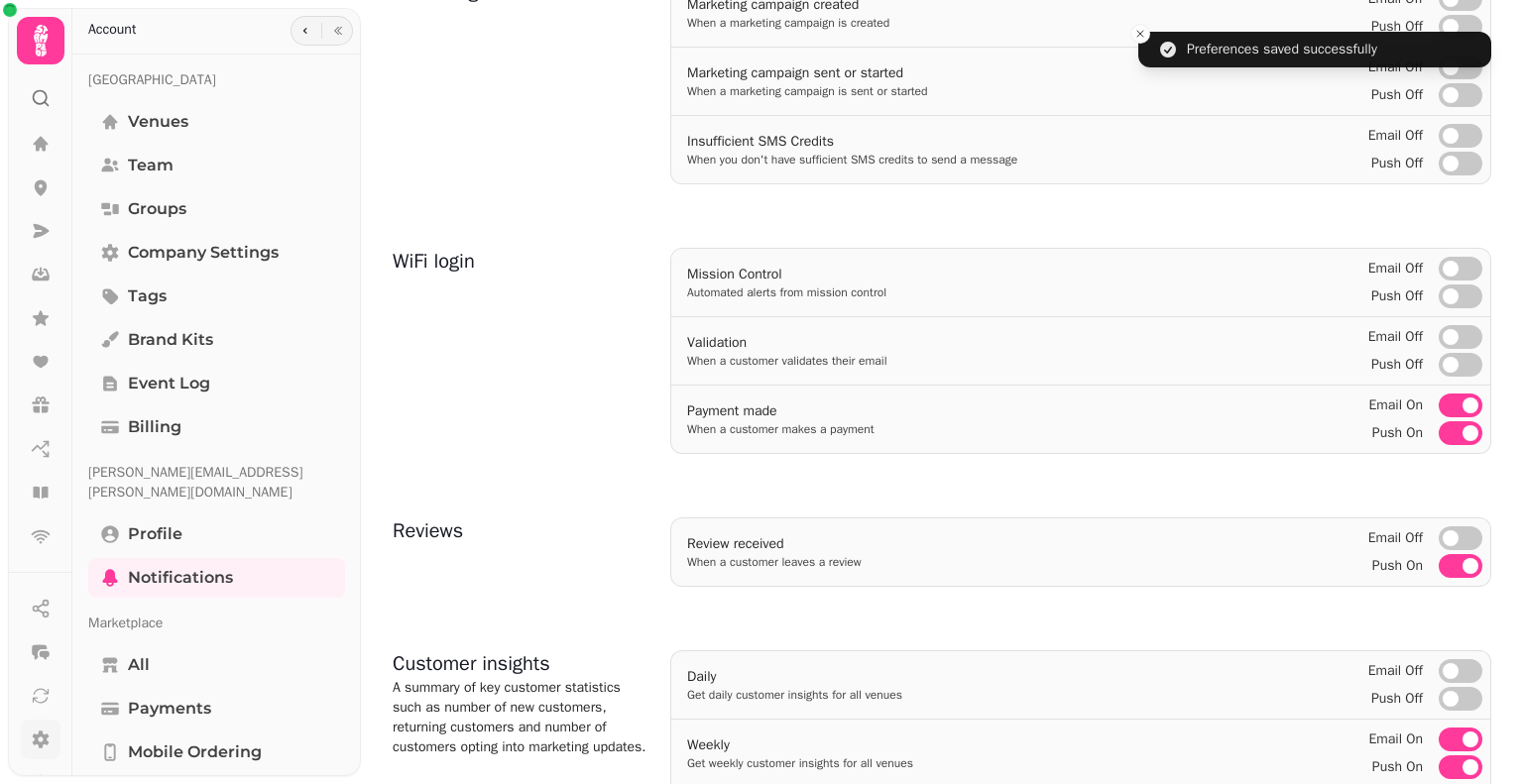click at bounding box center (1470, 566) 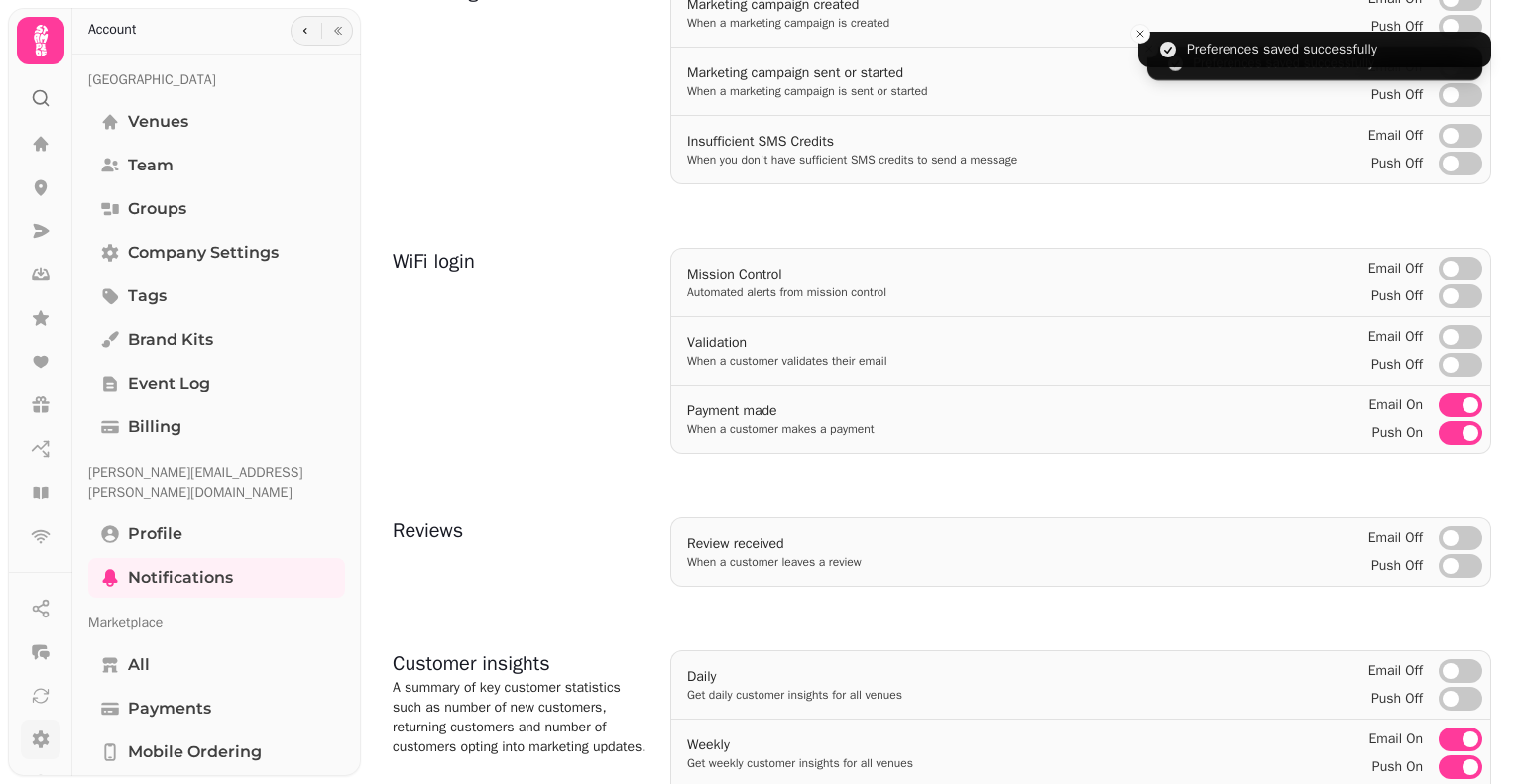 click on "Push on" at bounding box center [1461, 433] 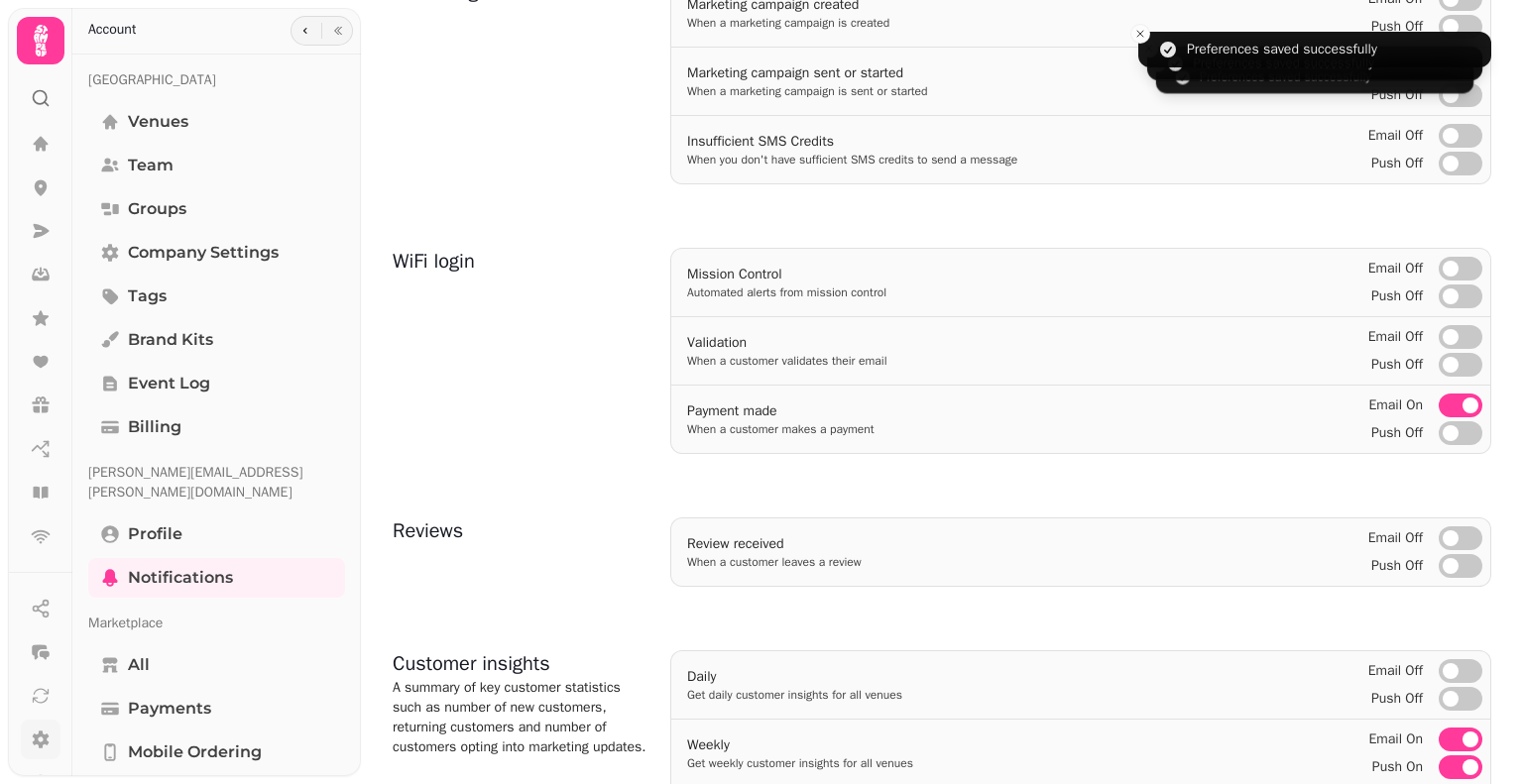 click at bounding box center (1470, 405) 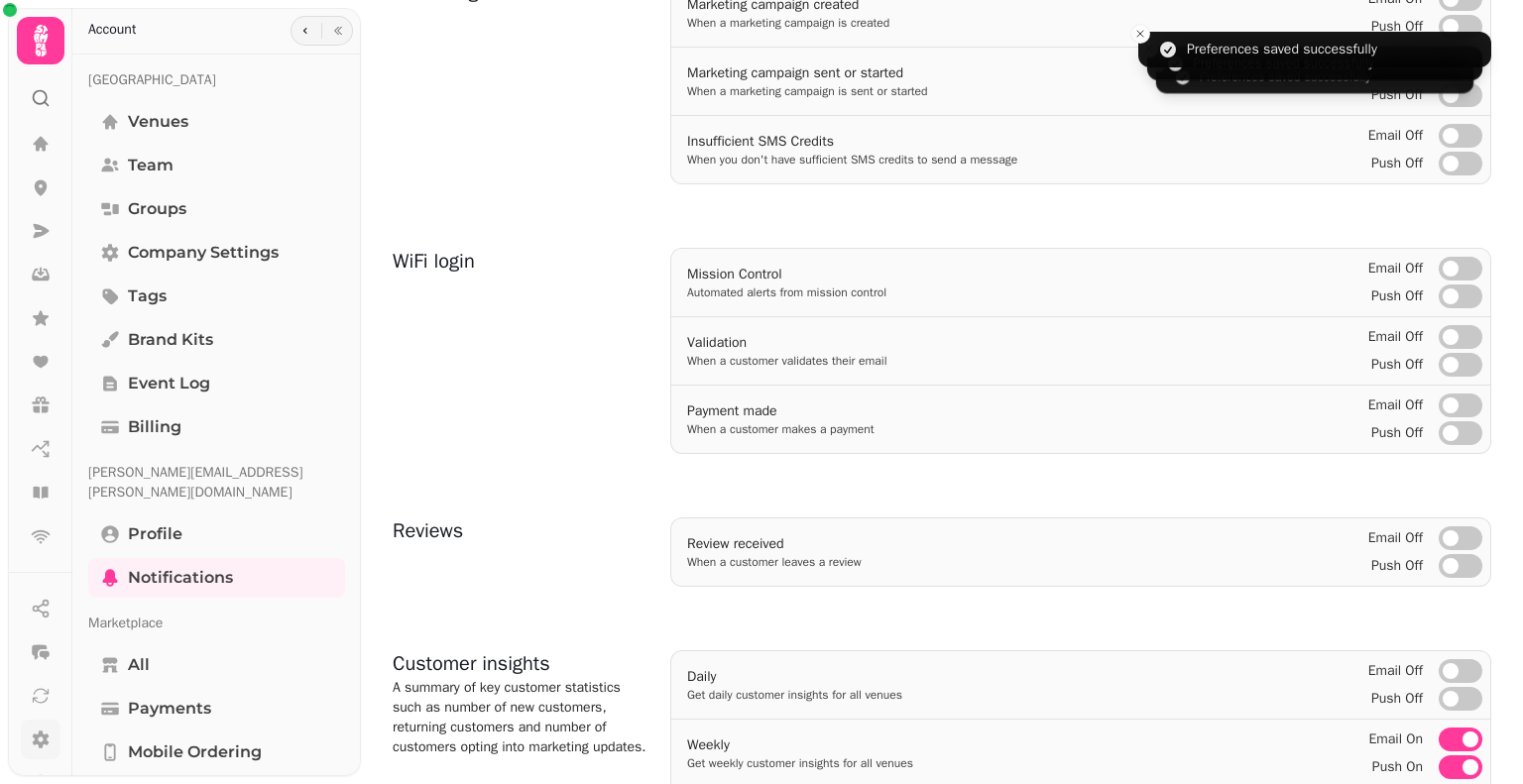 scroll, scrollTop: 567, scrollLeft: 0, axis: vertical 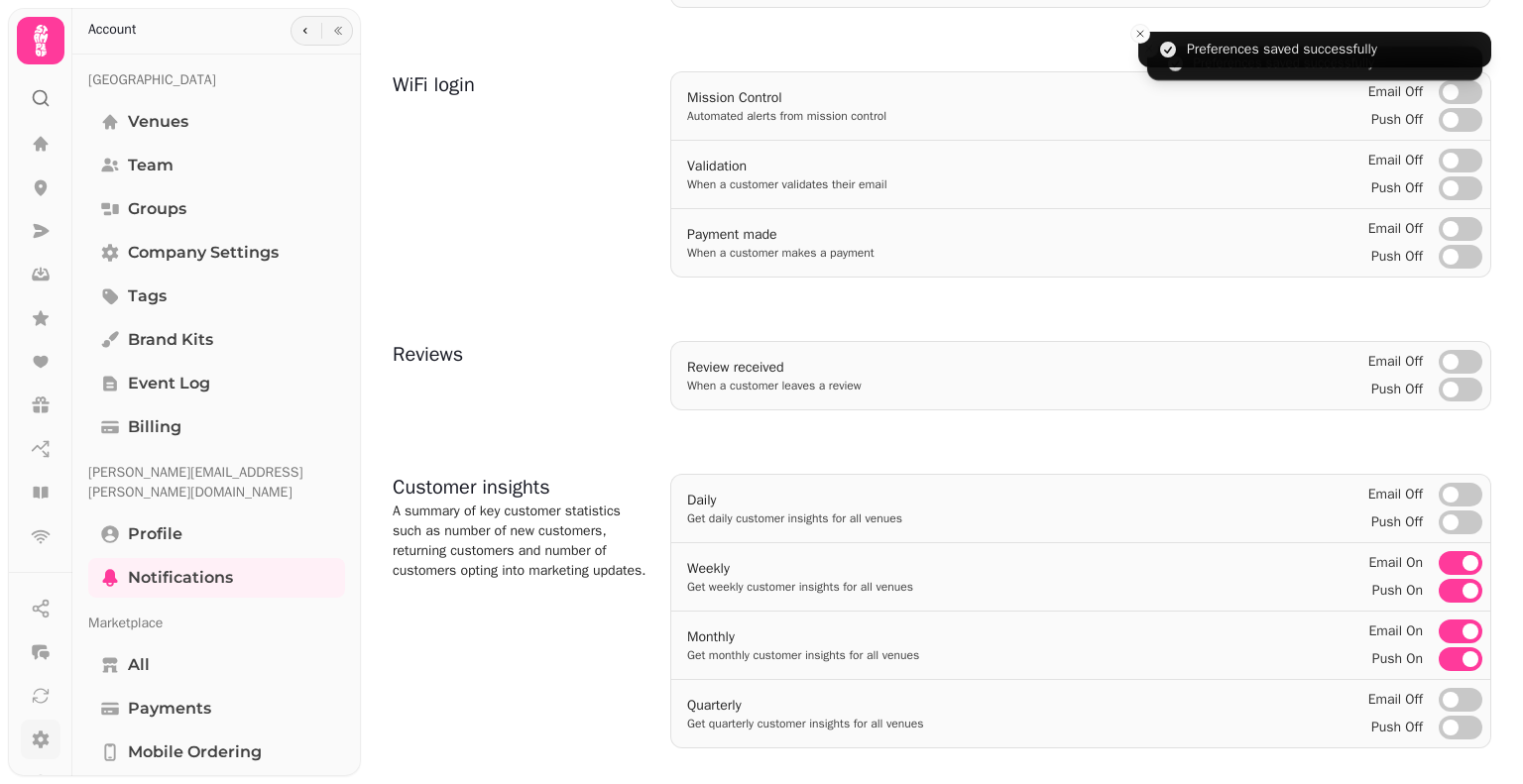 click at bounding box center [1470, 563] 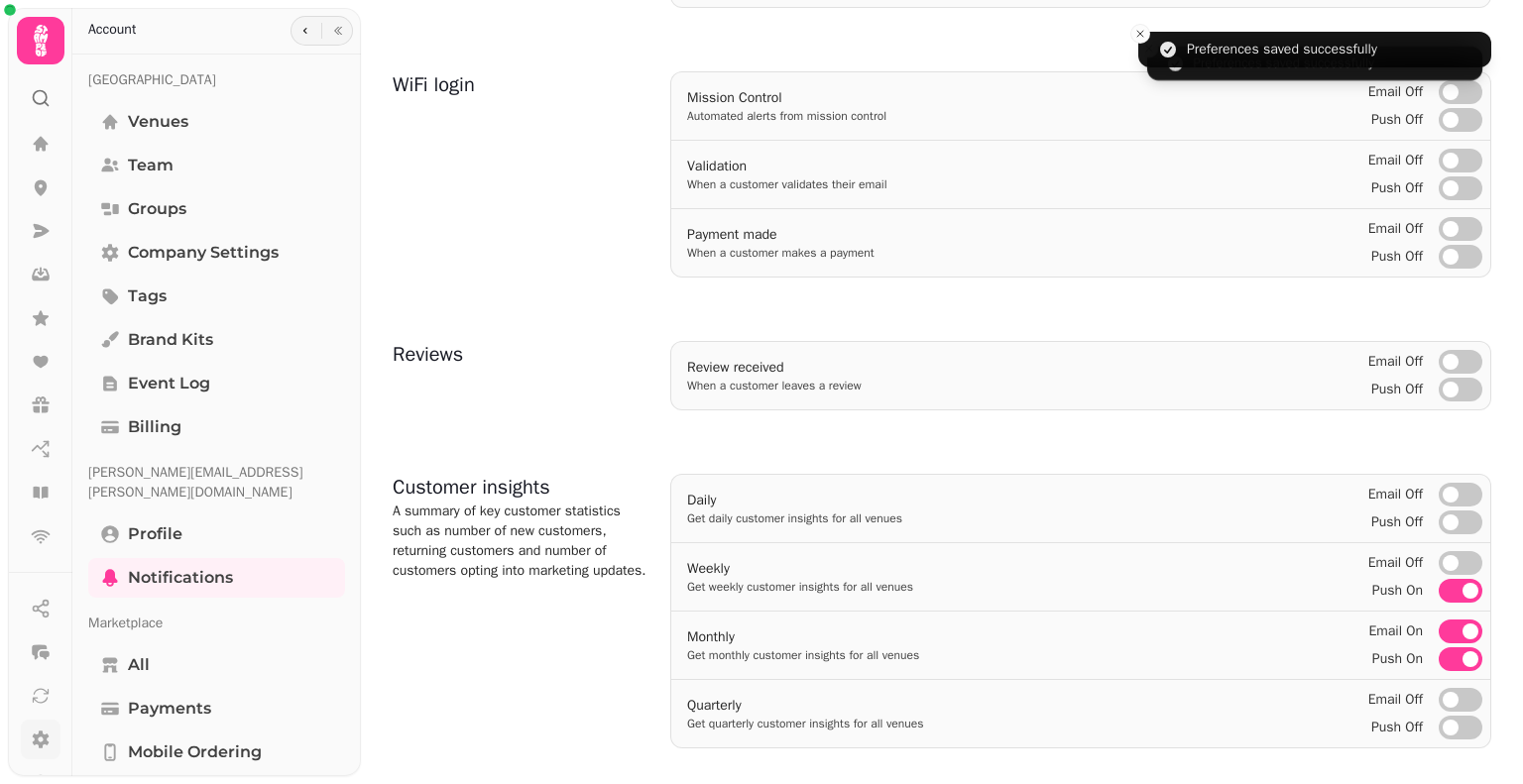 click at bounding box center [1470, 591] 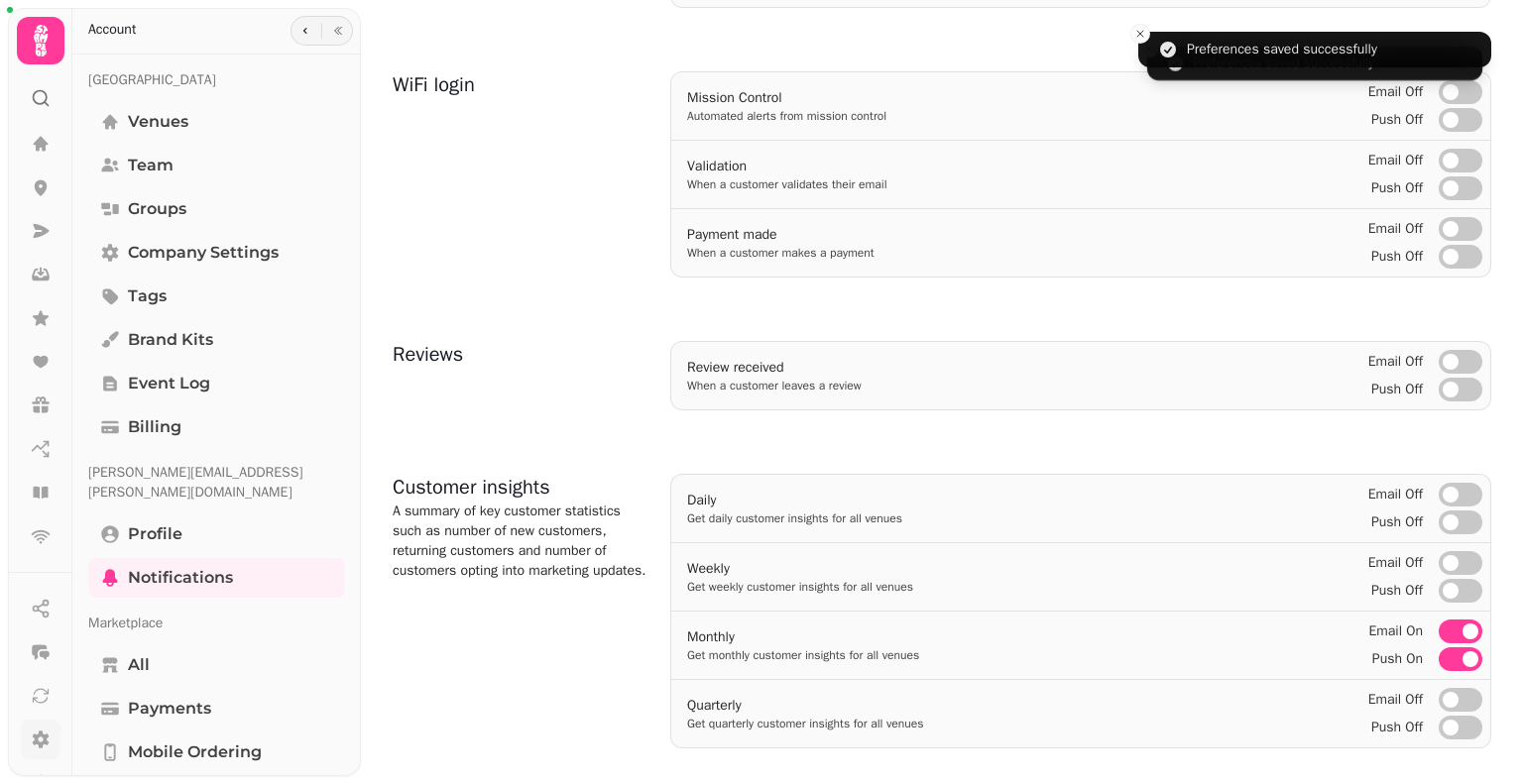 click at bounding box center (1470, 631) 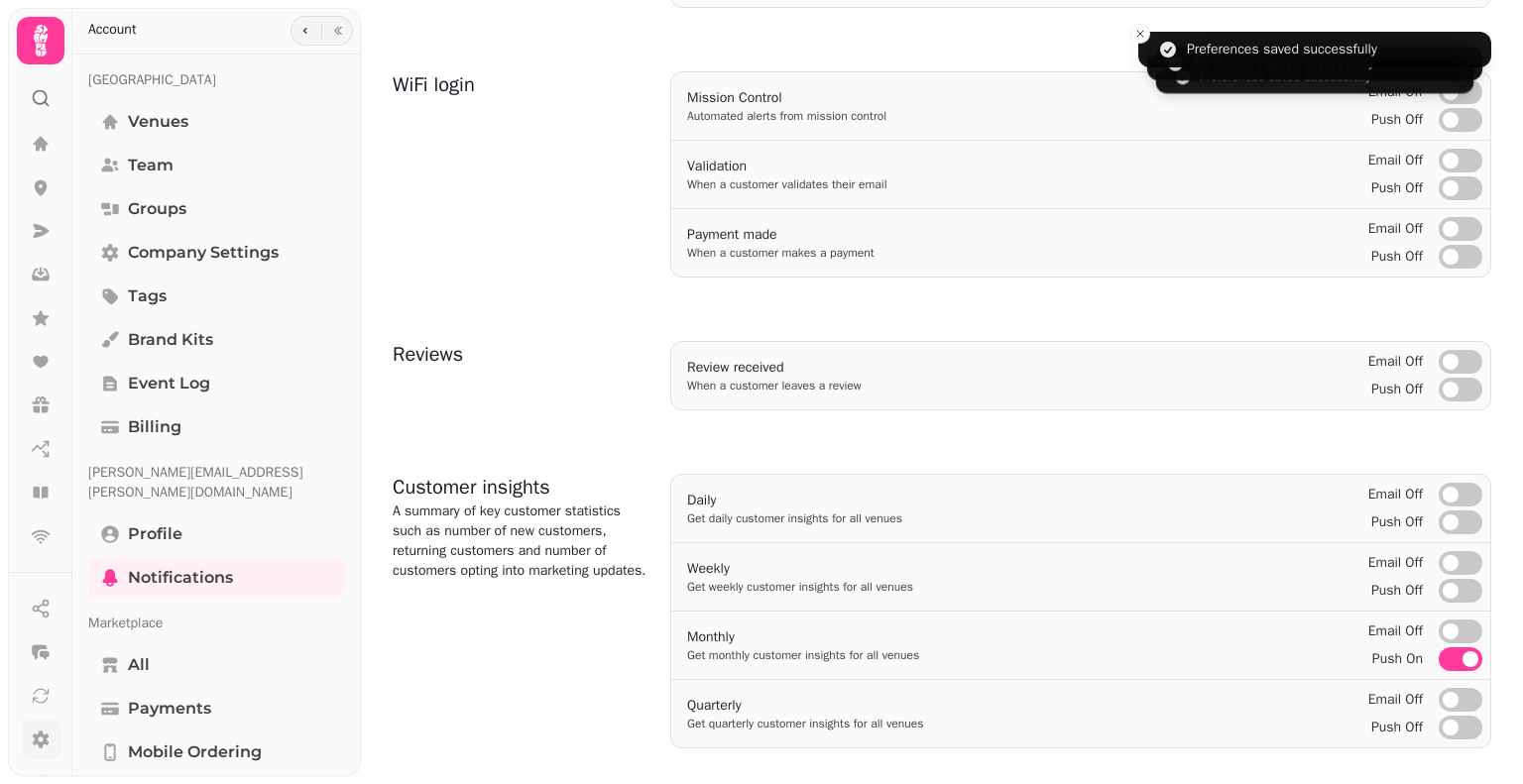 click at bounding box center [1470, 659] 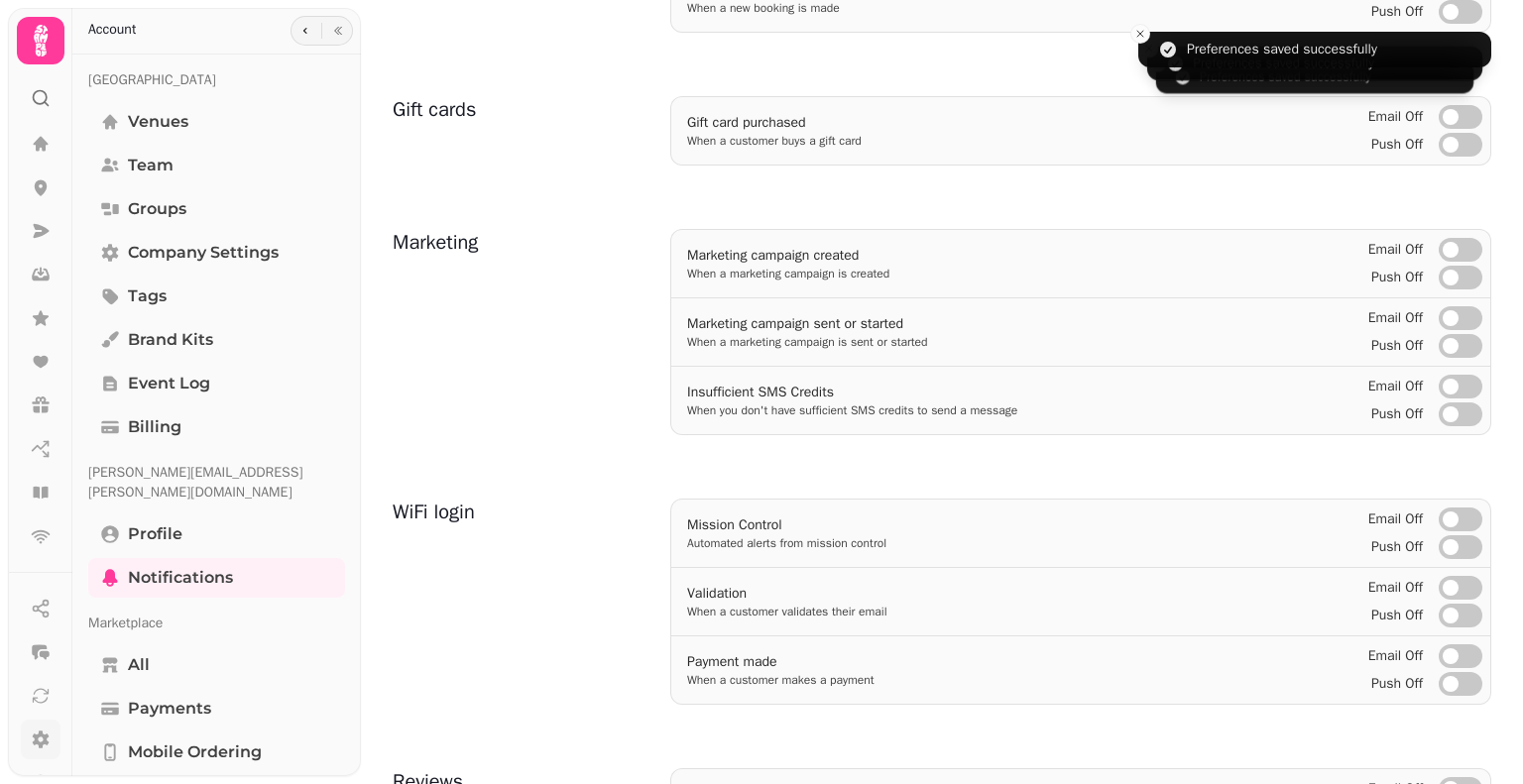 scroll, scrollTop: 0, scrollLeft: 0, axis: both 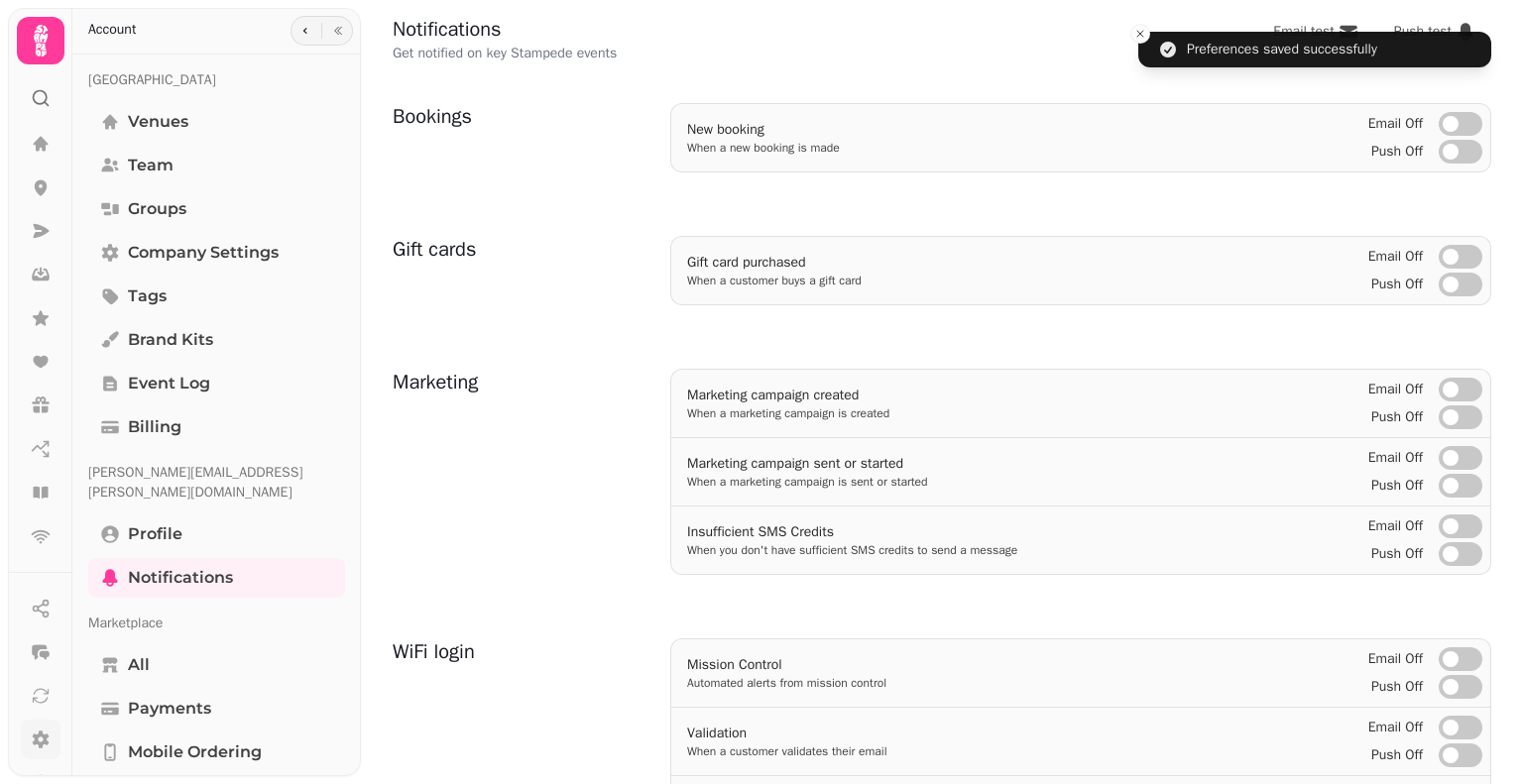 click on "Notifications Get notified on key Stampede events Email test Push test" at bounding box center (942, 40) 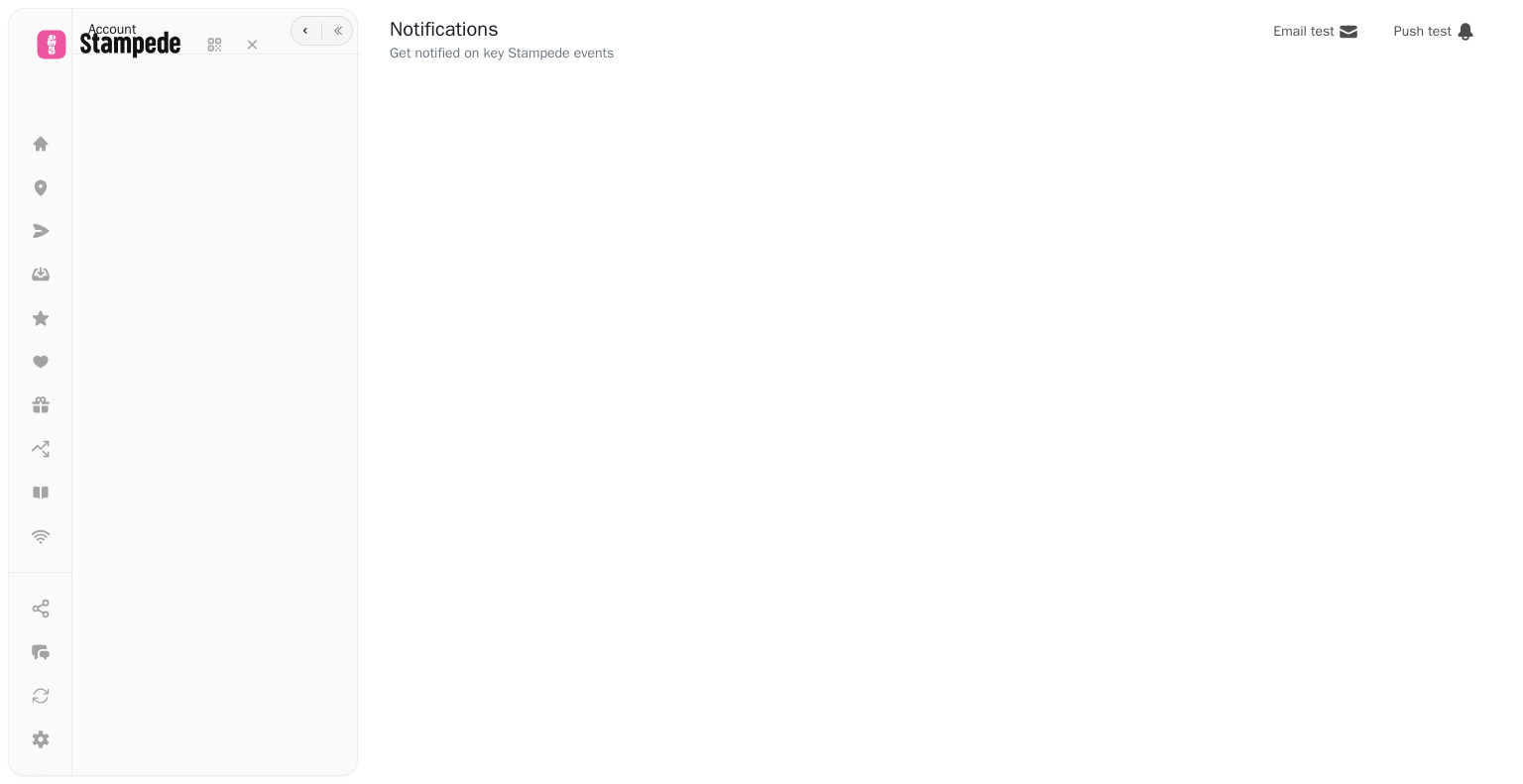 scroll, scrollTop: 0, scrollLeft: 0, axis: both 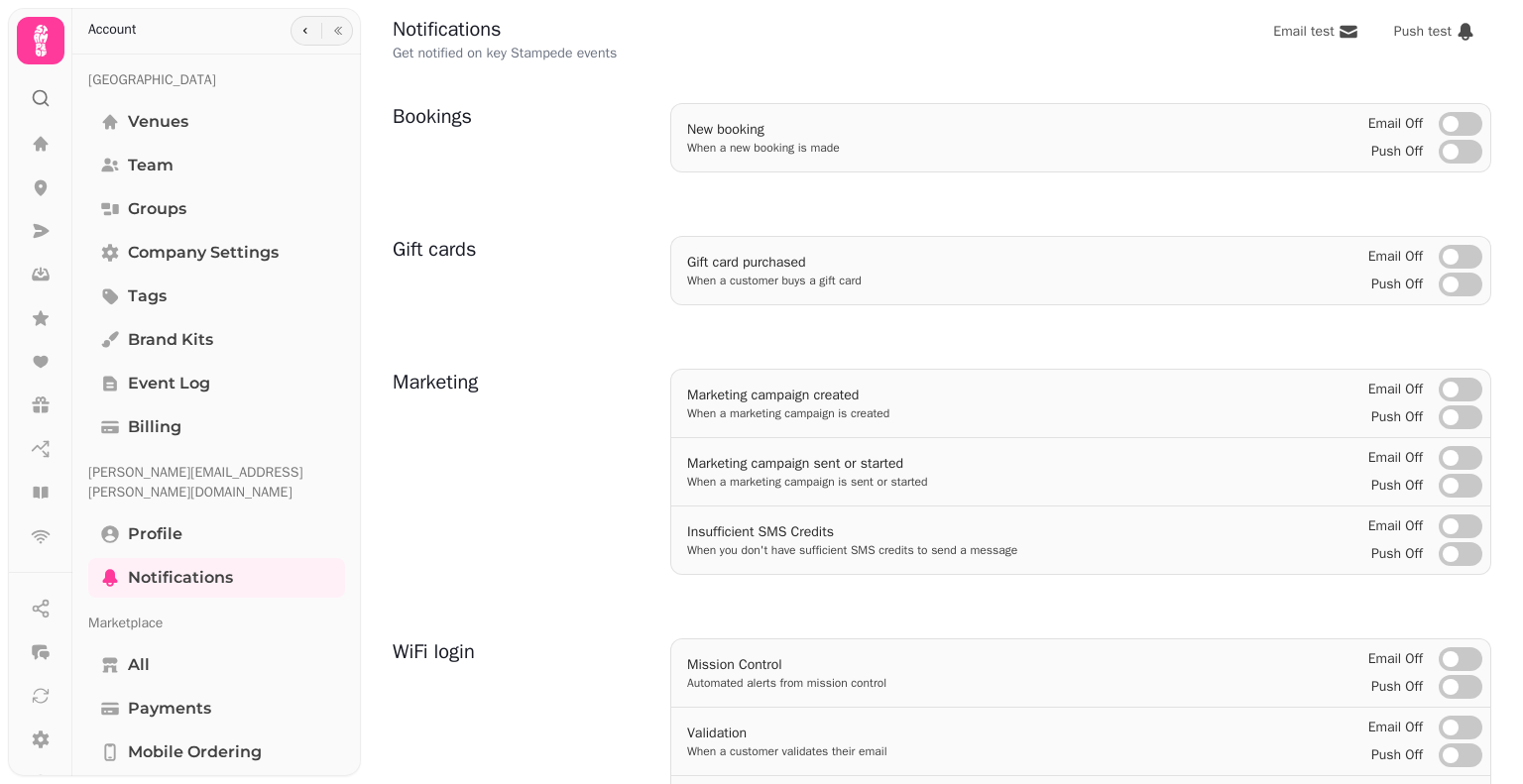 click 